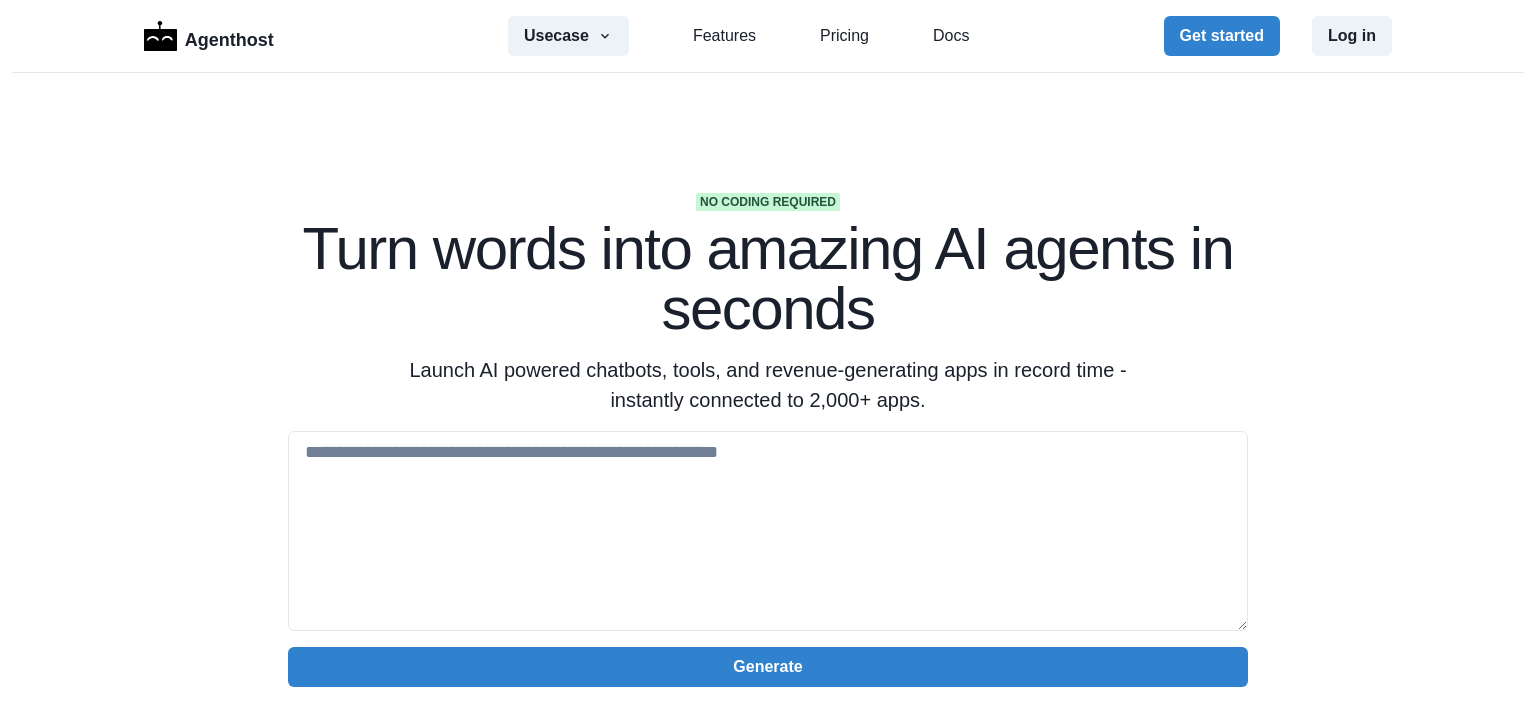 scroll, scrollTop: 0, scrollLeft: 0, axis: both 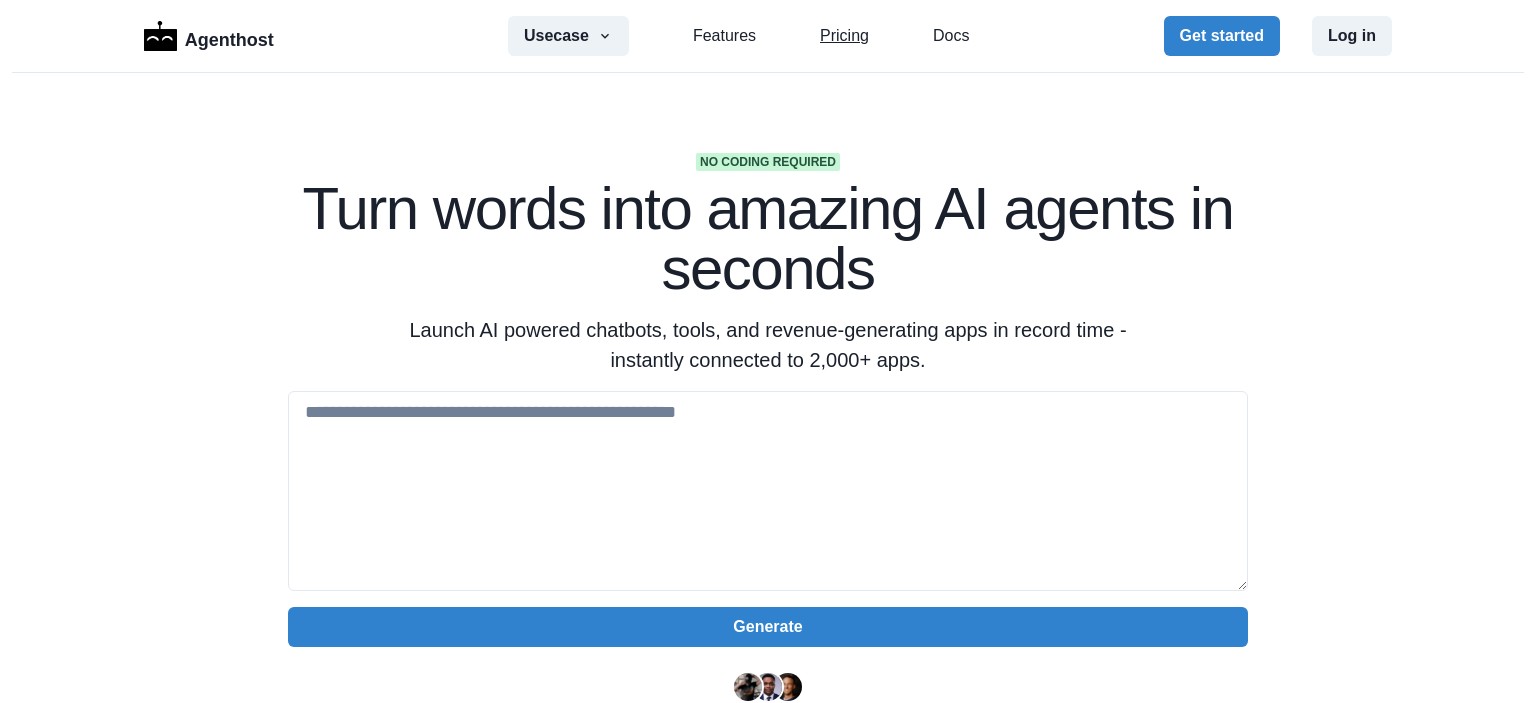 click on "Pricing" at bounding box center [844, 36] 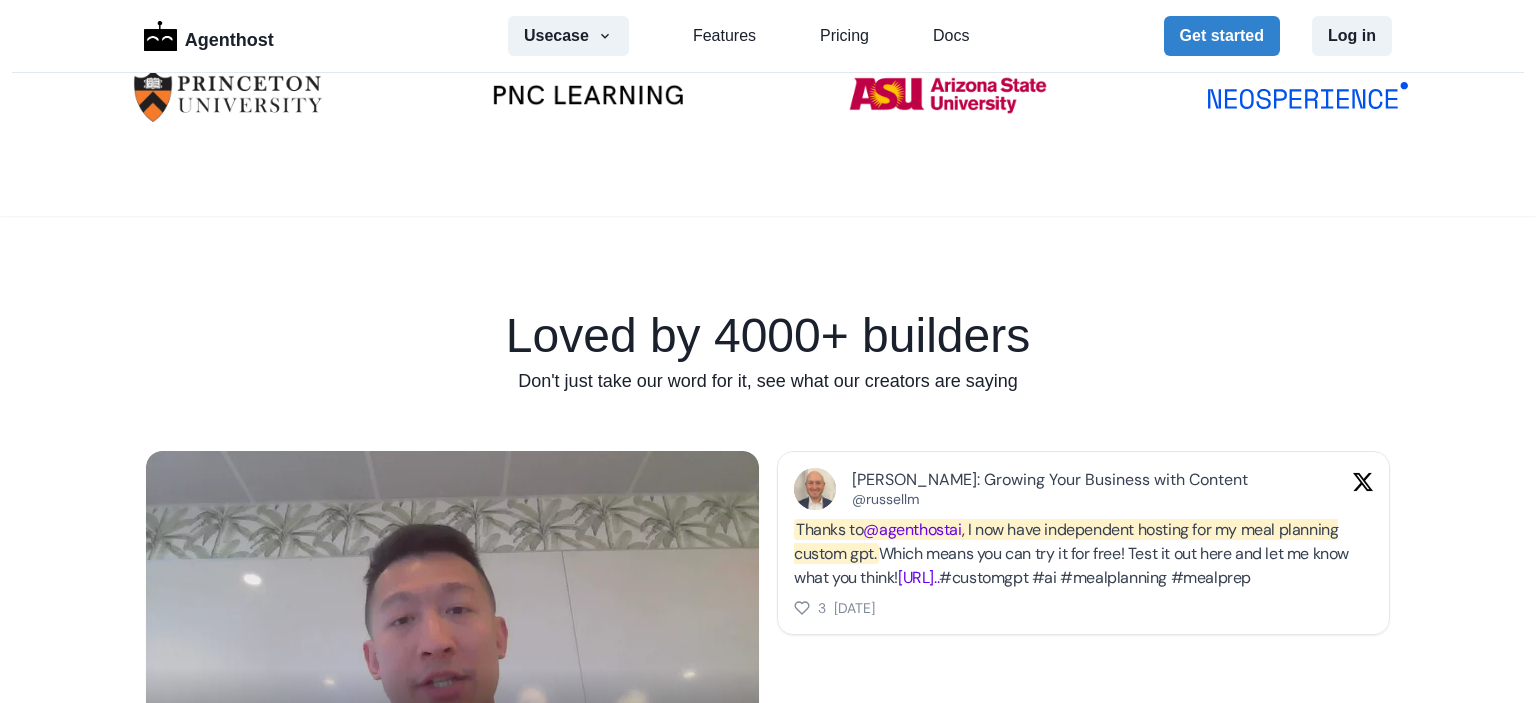 scroll, scrollTop: 4070, scrollLeft: 0, axis: vertical 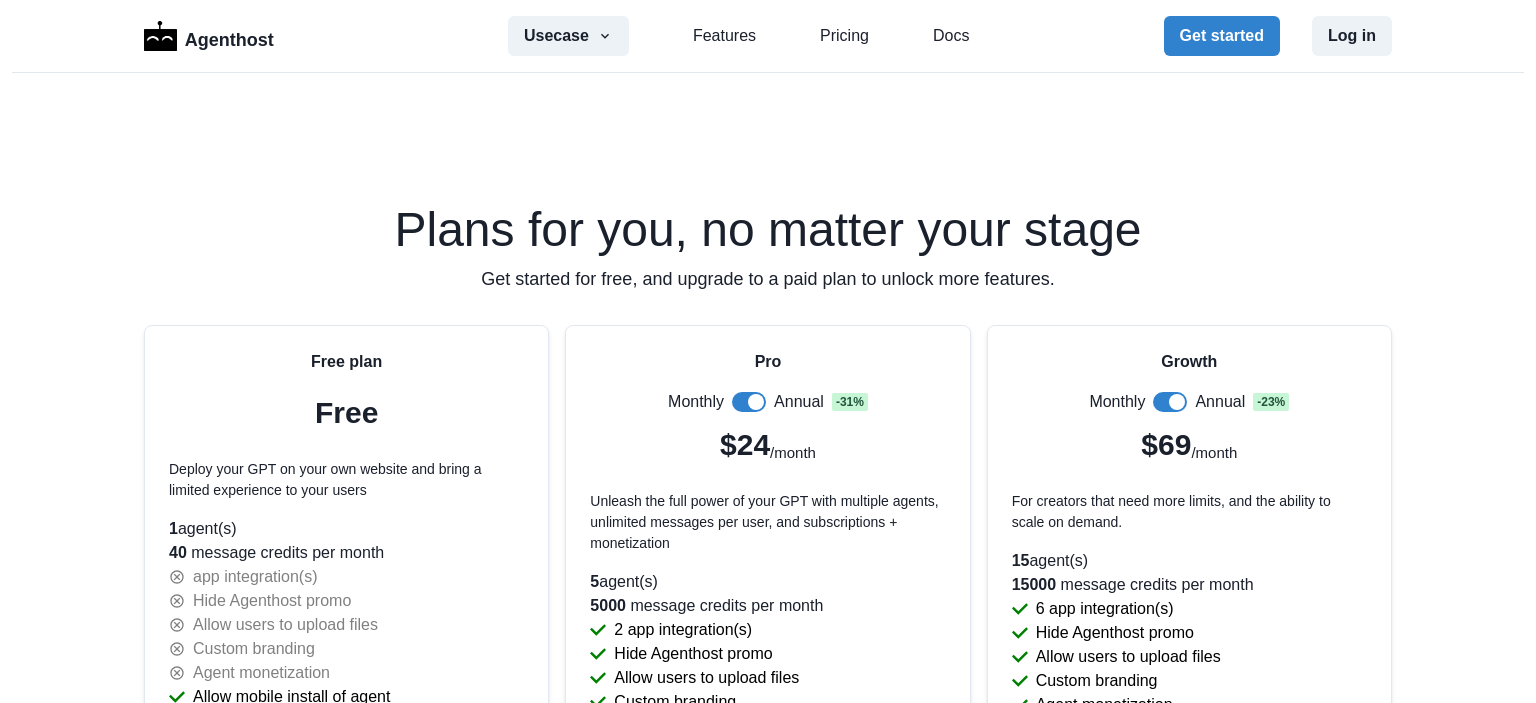 click on "Get started for free, and upgrade to a paid plan to unlock more features." at bounding box center [768, 279] 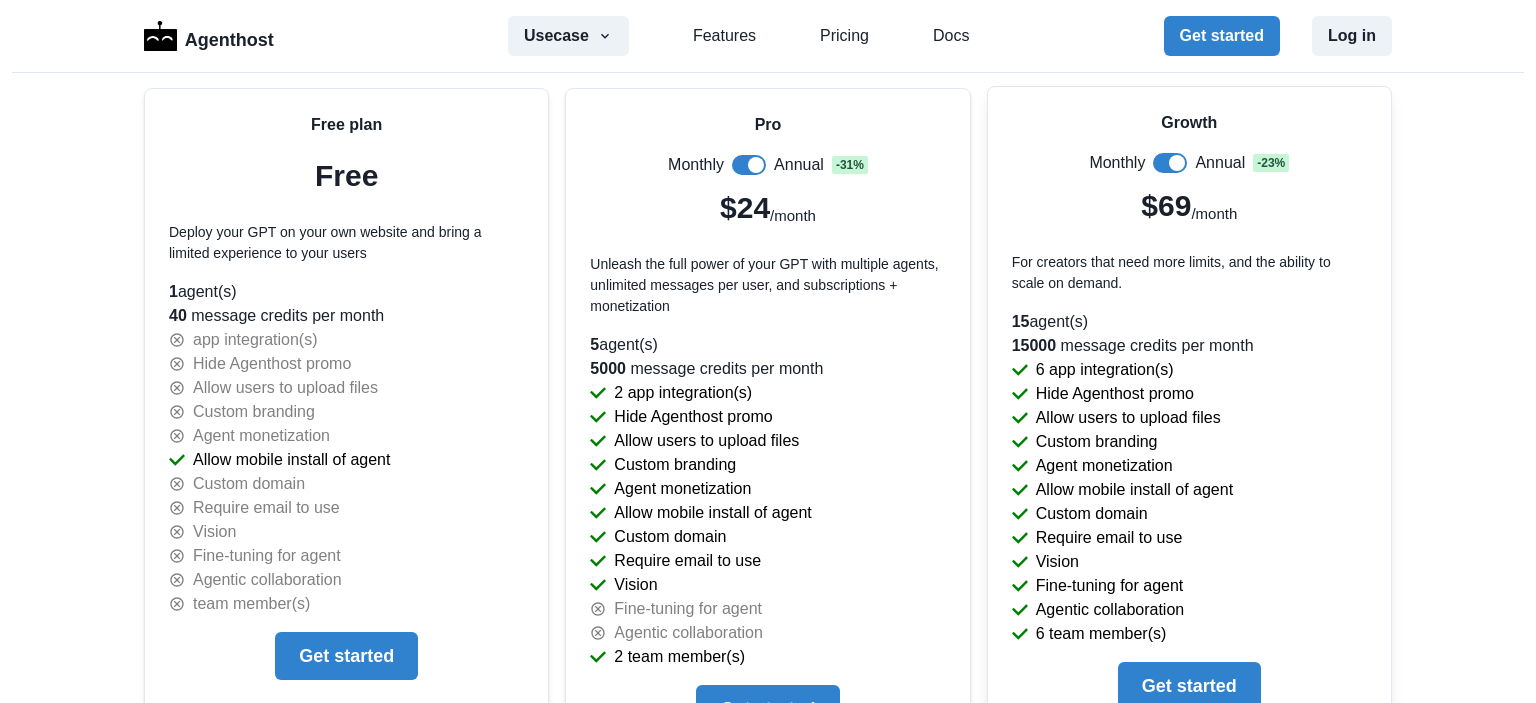scroll, scrollTop: 4310, scrollLeft: 0, axis: vertical 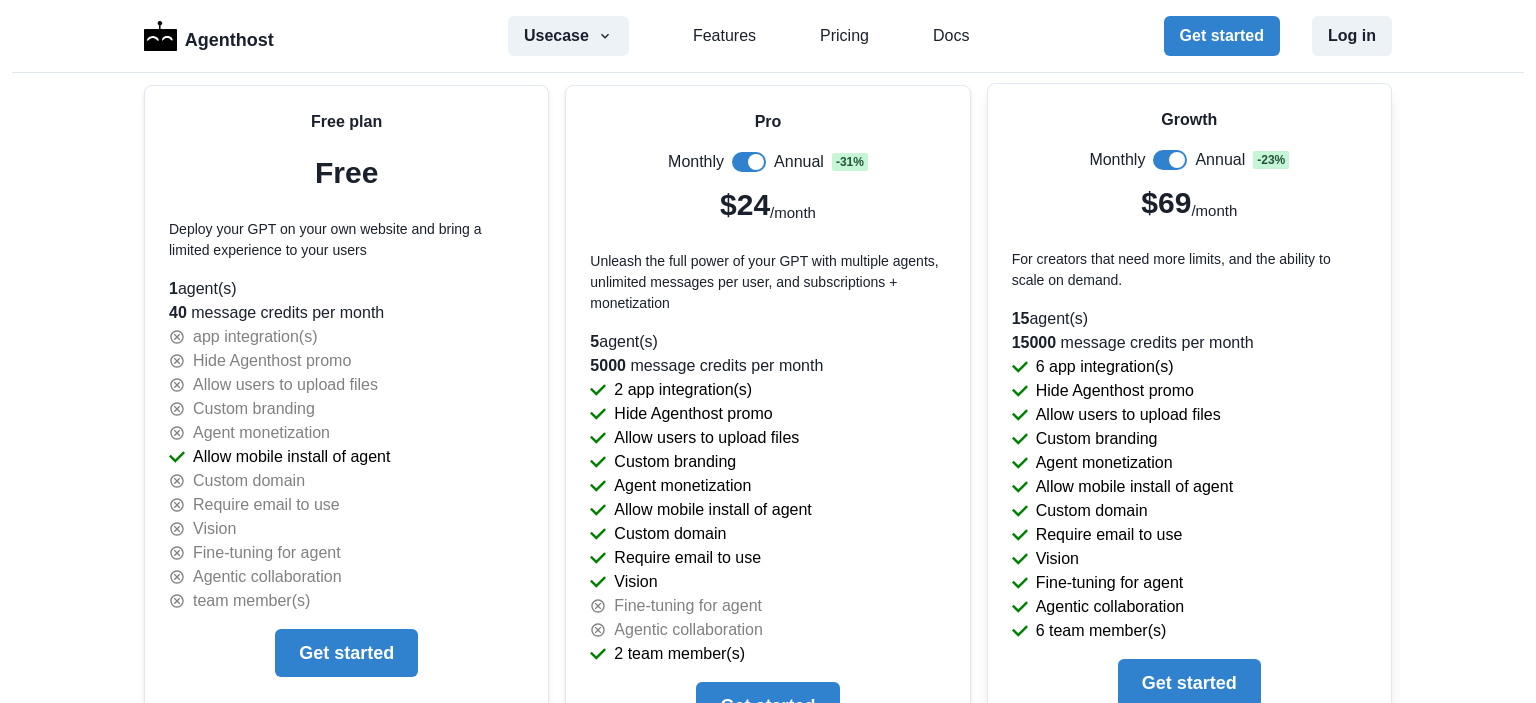 click at bounding box center (1177, 160) 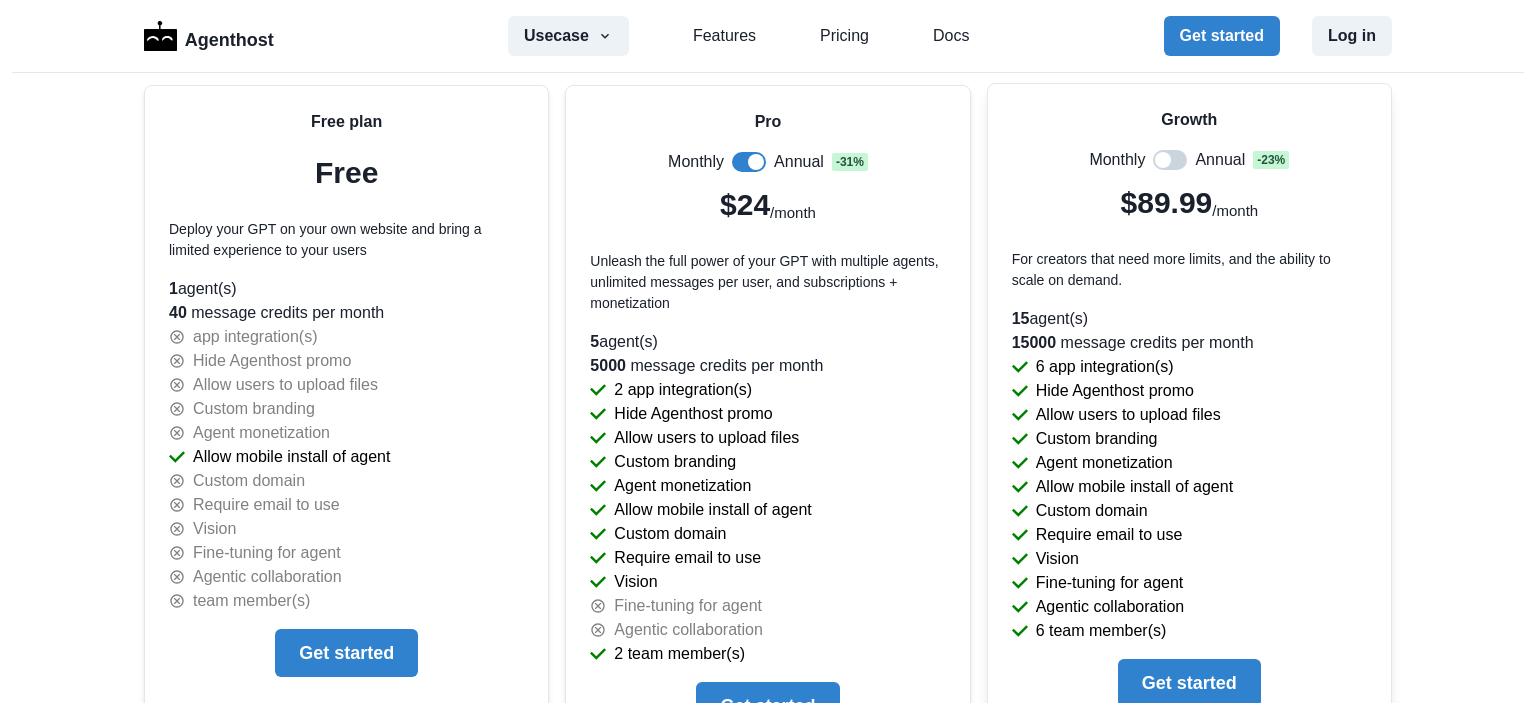 click at bounding box center (1163, 160) 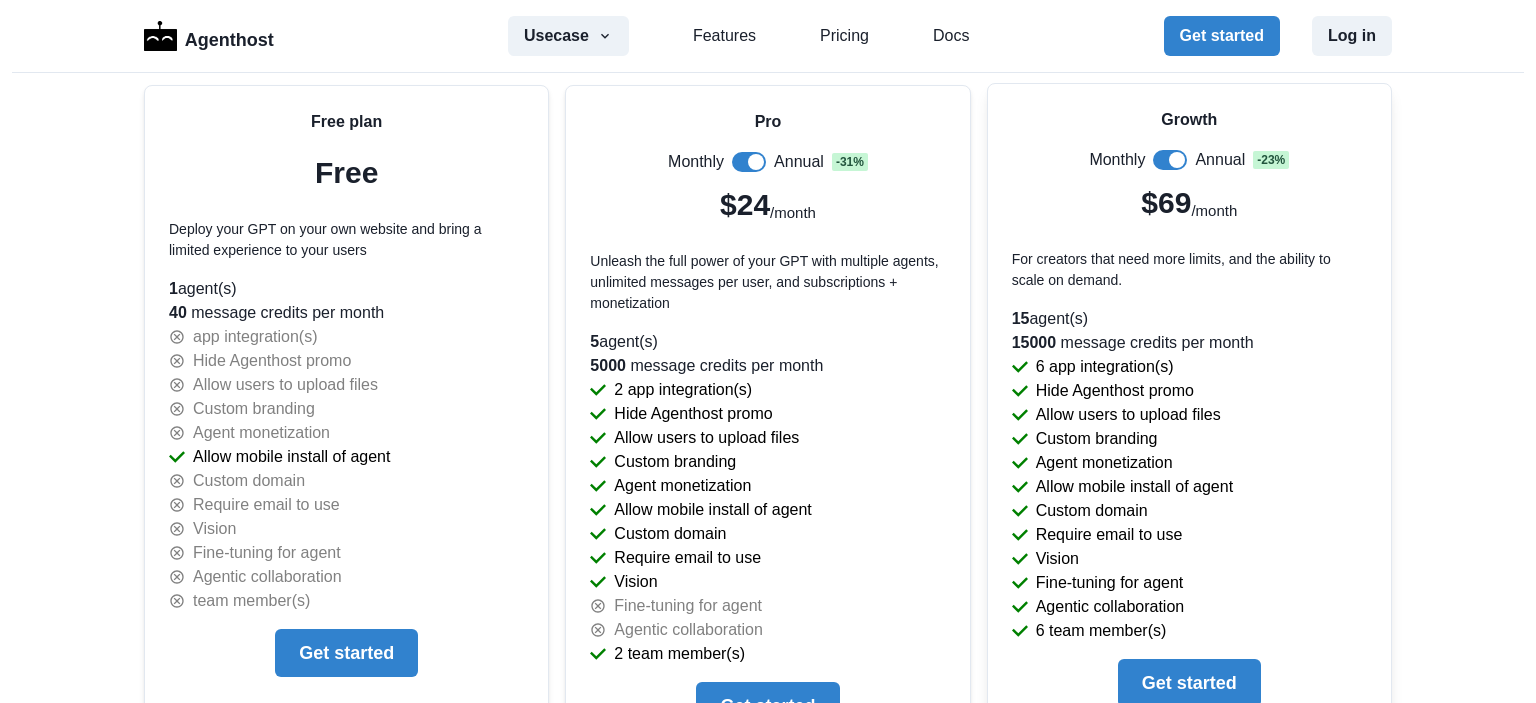 click at bounding box center [1170, 160] 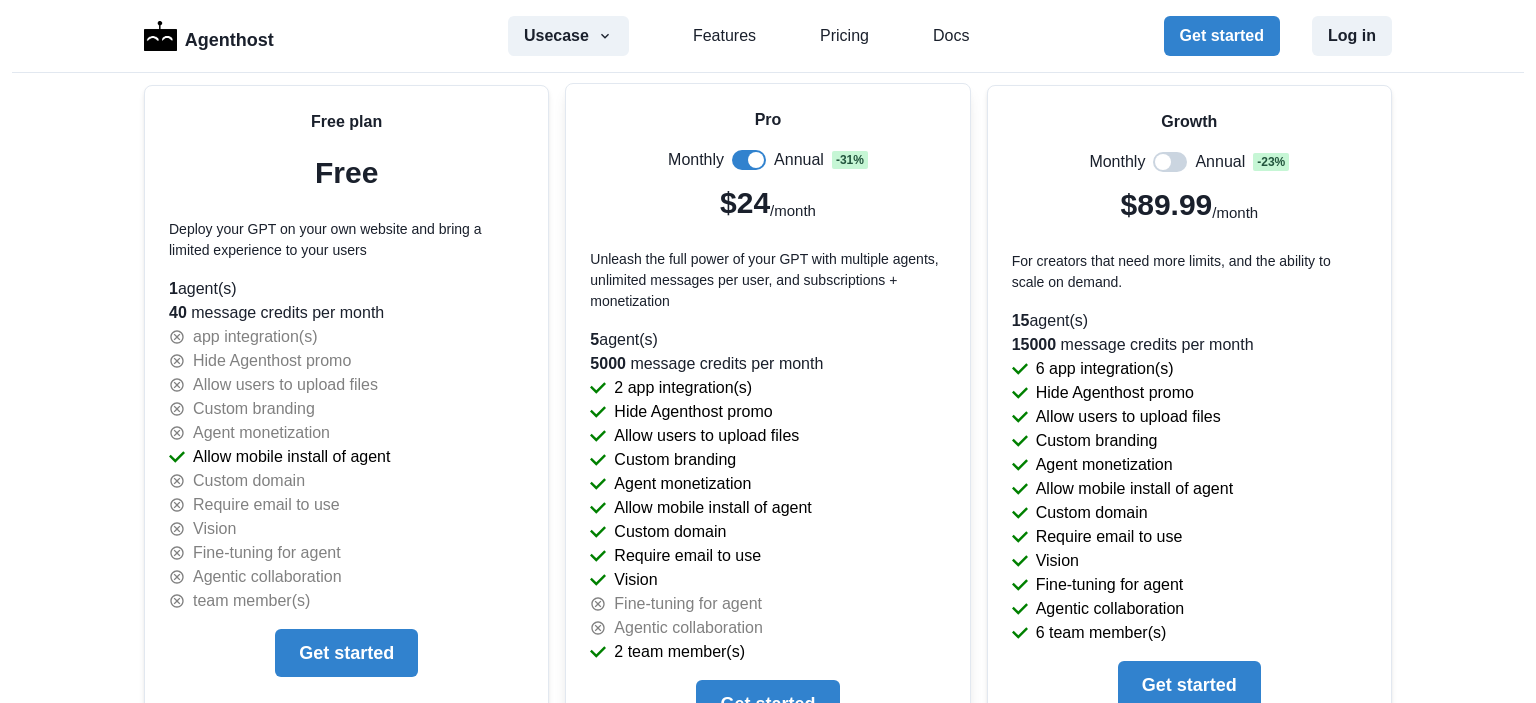click at bounding box center (749, 160) 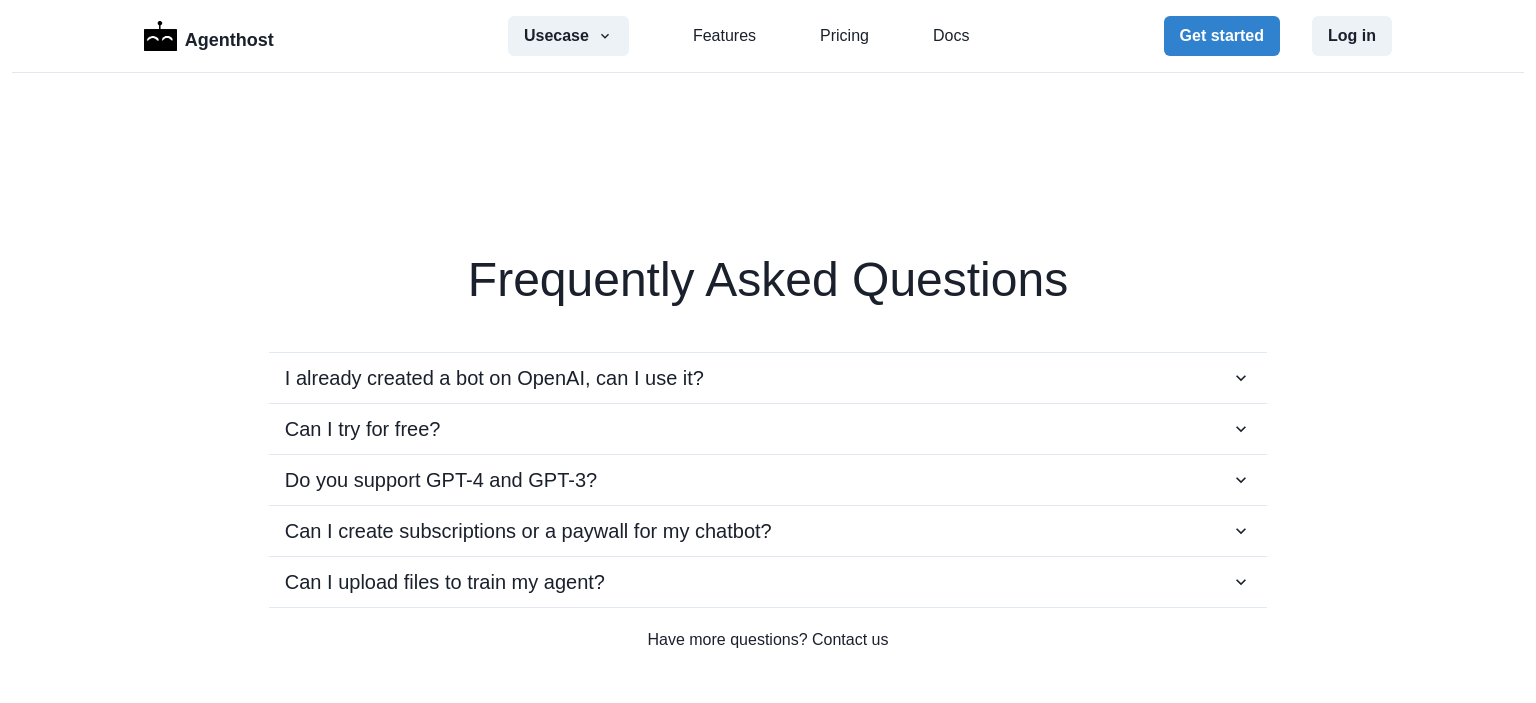scroll, scrollTop: 3390, scrollLeft: 0, axis: vertical 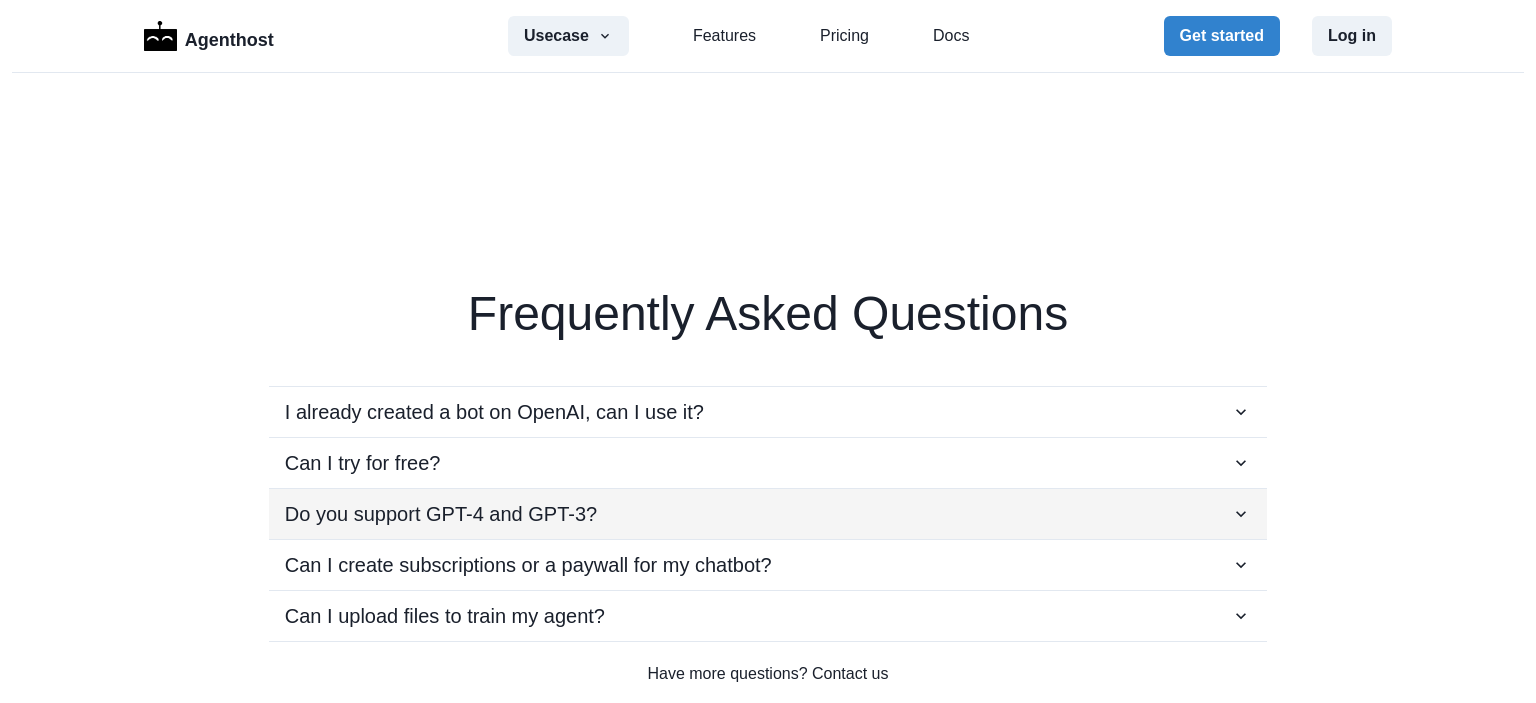 click on "Do you support GPT-4 and GPT-3?" at bounding box center (768, 514) 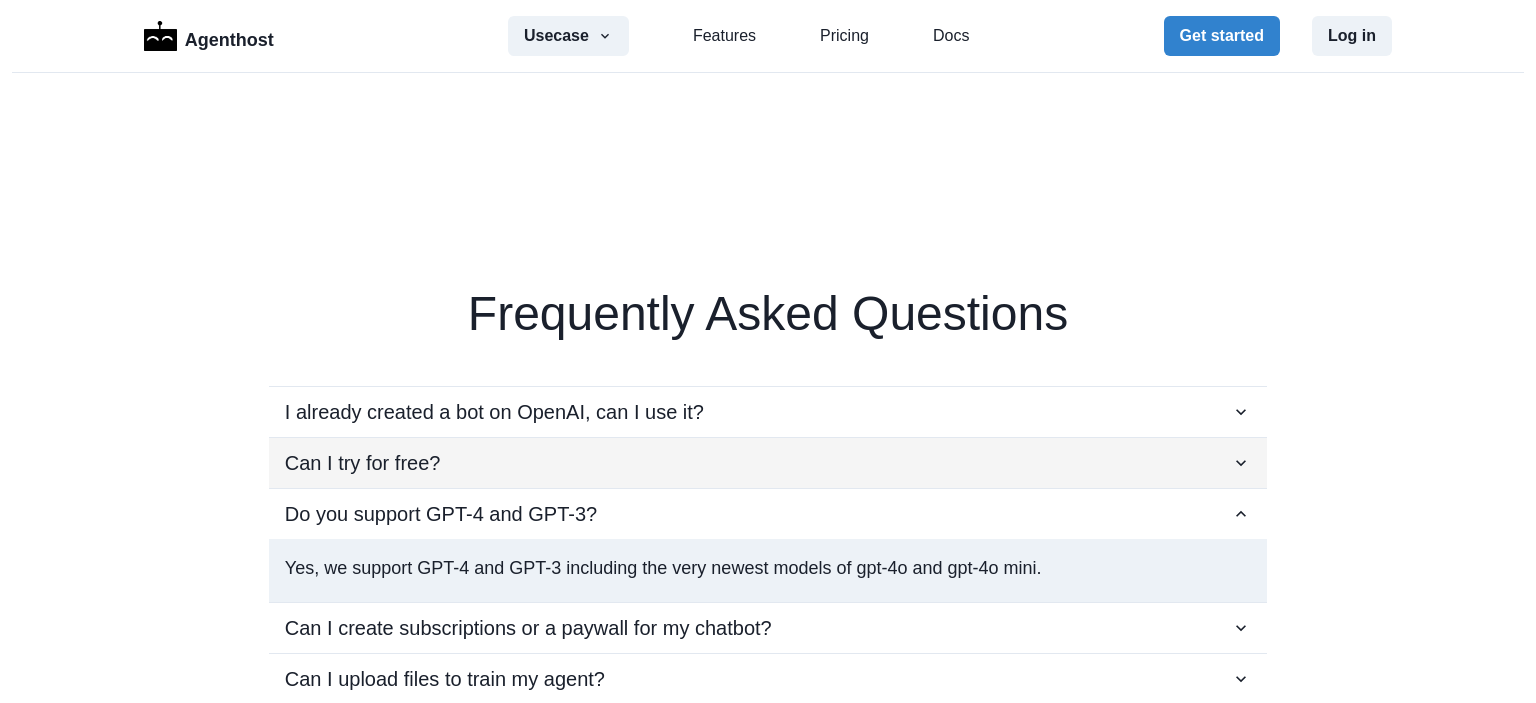 click on "Can I try for free?" at bounding box center [768, 463] 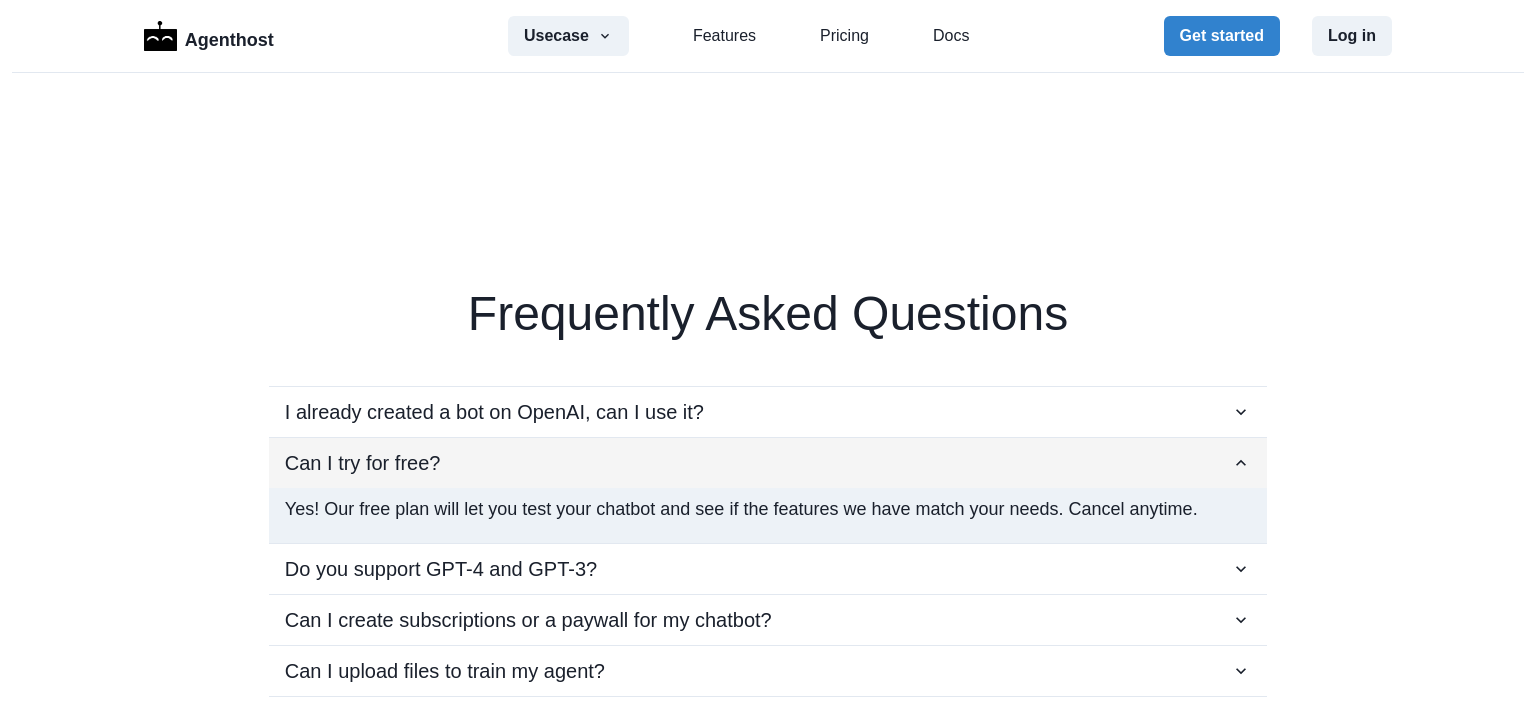 click on "Can I try for free?" at bounding box center (768, 463) 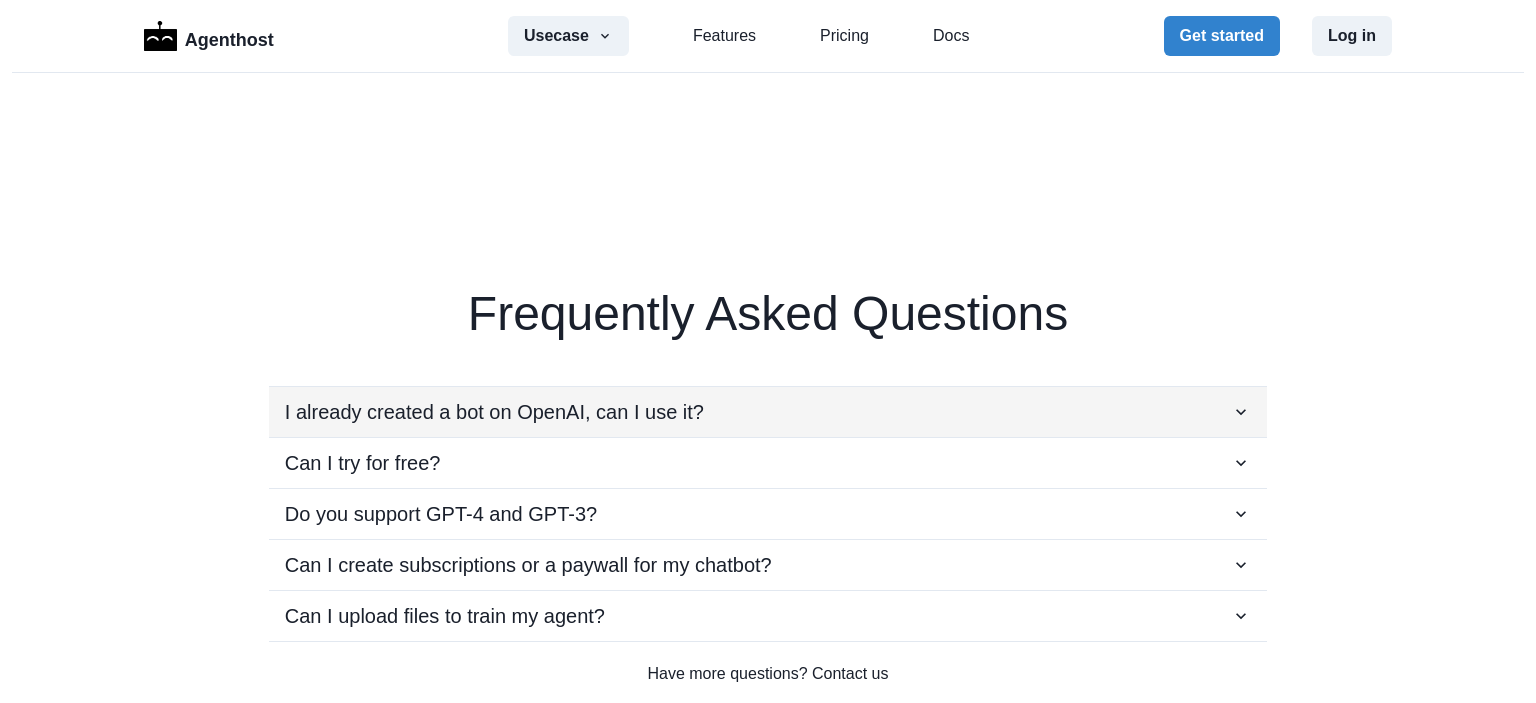 click on "I already created a bot on OpenAI, can I use it?" at bounding box center (768, 412) 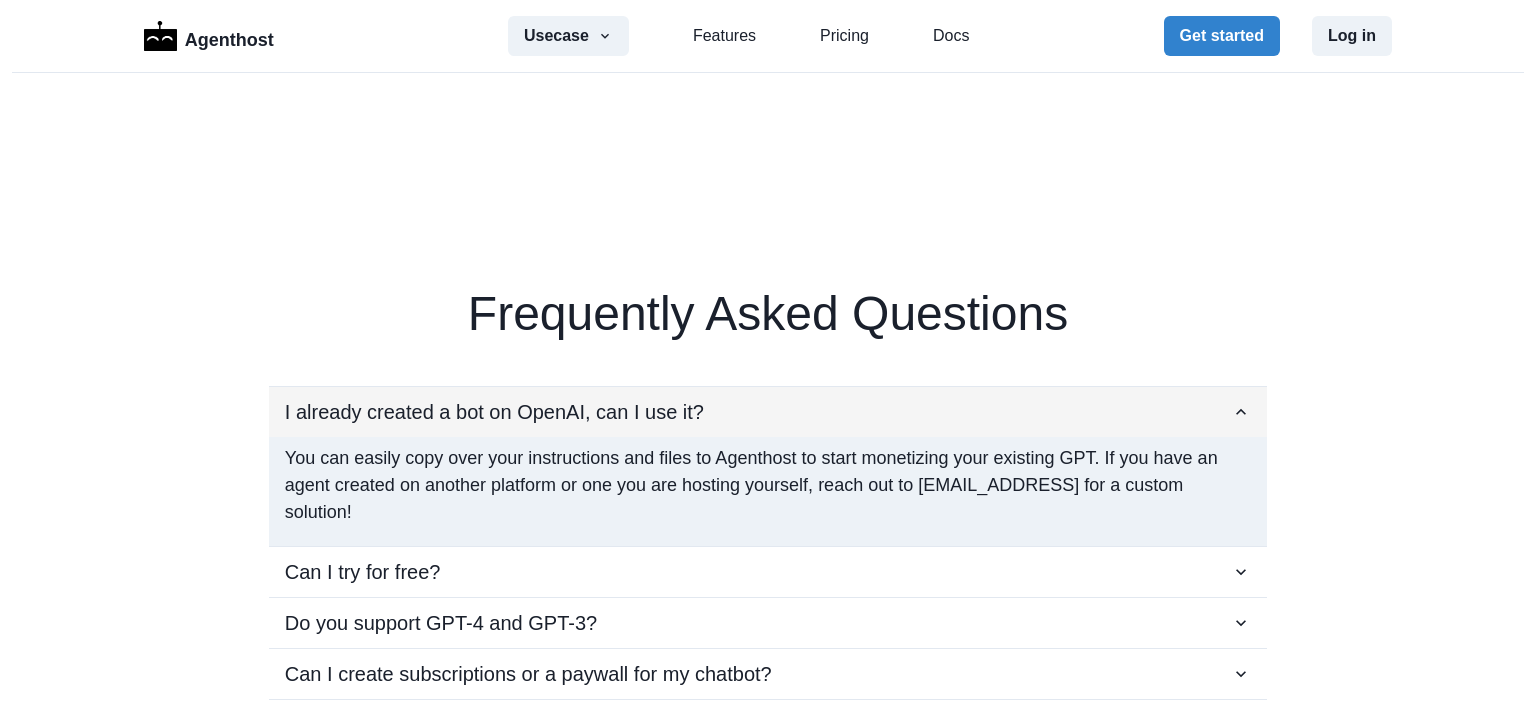 click on "I already created a bot on OpenAI, can I use it?" at bounding box center (768, 412) 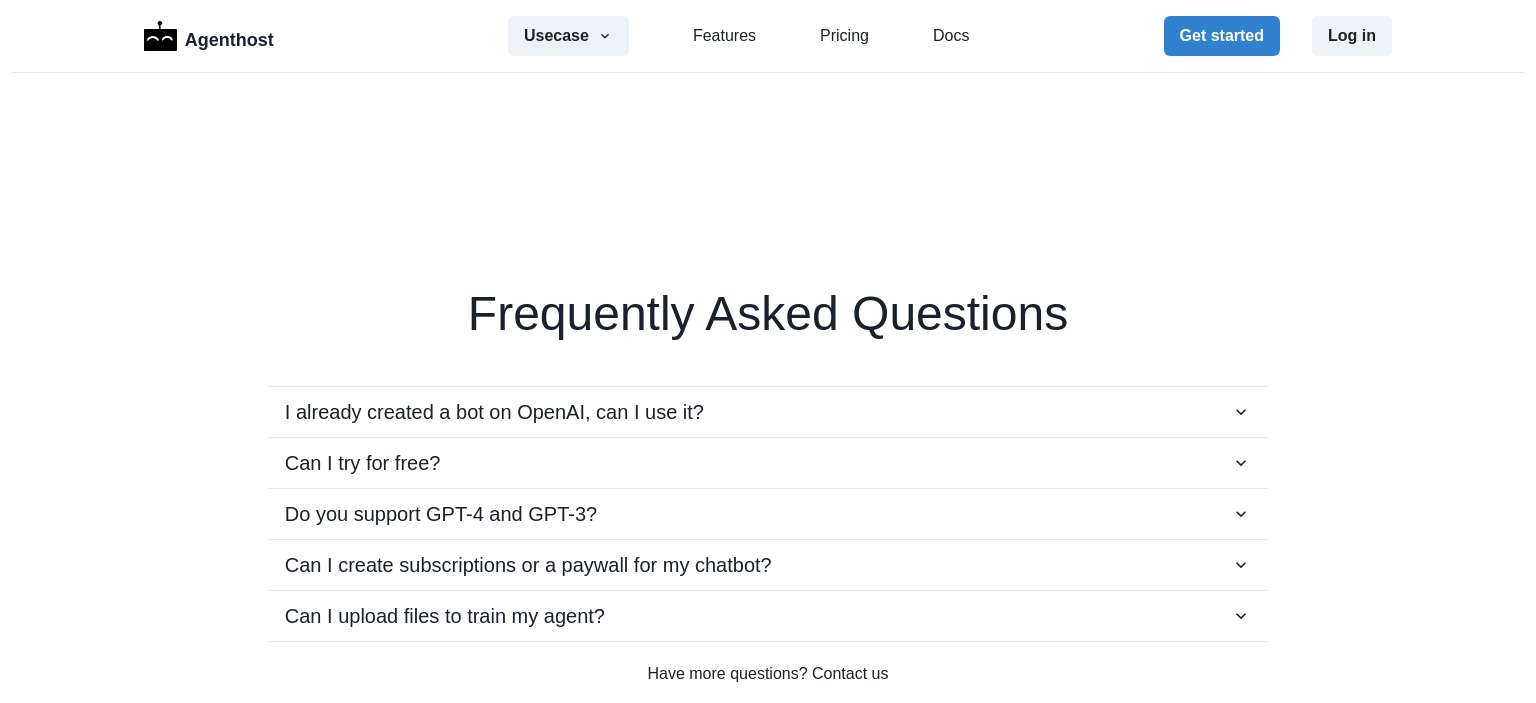 click on "Agenthost Usecase AI SaaS Customer Support SMS Chatbot Sales Marketing Education Features Pricing Docs Get started Log in No coding required Turn words into amazing AI agents in seconds Launch AI powered chatbots, tools, and revenue-generating apps in record time - instantly connected to 2,000+ apps. Generate Trusted by 4,000+ builders Trusted by teams at Loved by 4000+ builders Don't just take our word for it, see what our creators are saying Agents that can go further Comes with built in superpowers Create agents that can do more than just chat, with integrations, deep monetization, and more. One click integrations Connect your agent to over 2000+ apps and services. Downloadable Agent Let users download your agent for easier access. Custom Actions Create custom actions to make your agent do even more. Deep Monetization Add deep monetization with plans that come with messaging limits. Customizable UI Customize the look and feel of the chat experience. Custom Domain Host on your own domain. Deep Analytics 1" at bounding box center [768, 351] 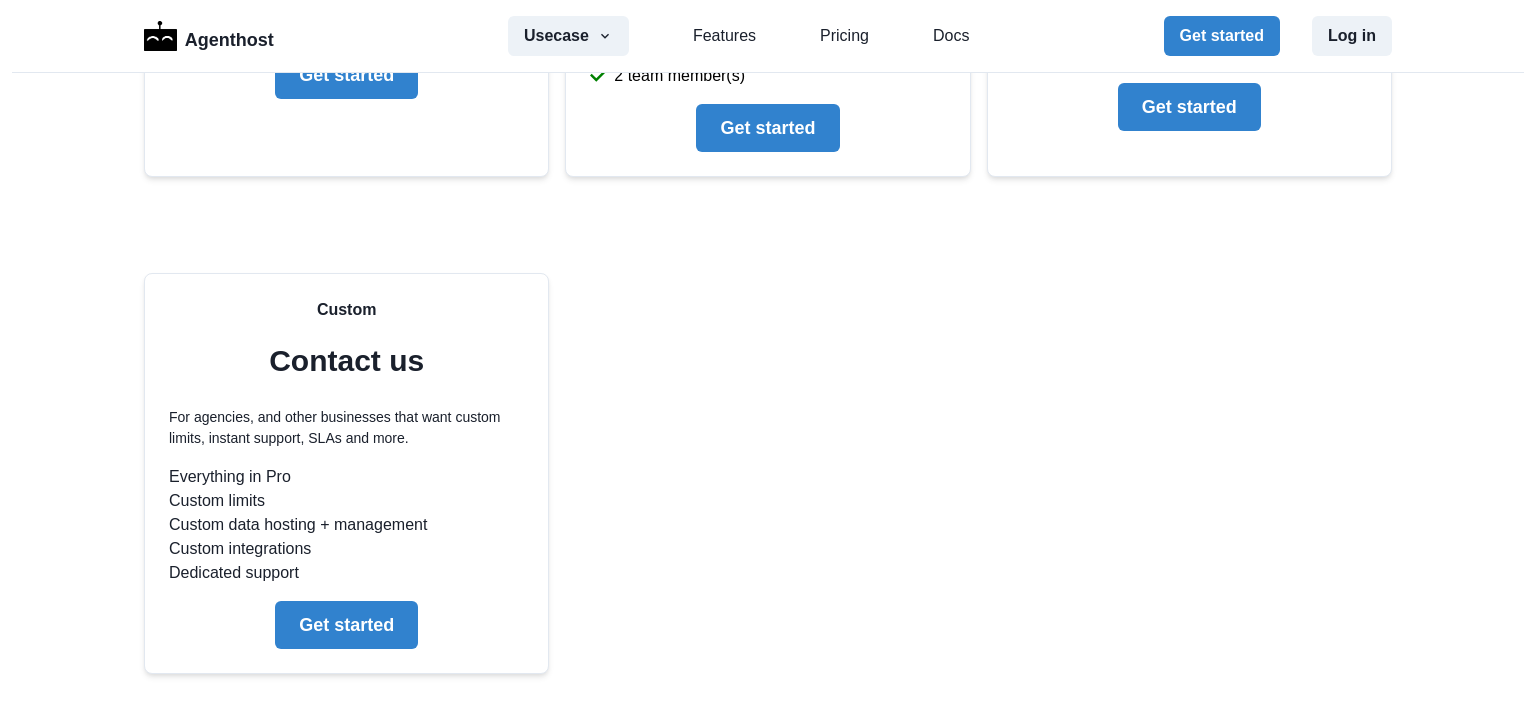 scroll, scrollTop: 4870, scrollLeft: 0, axis: vertical 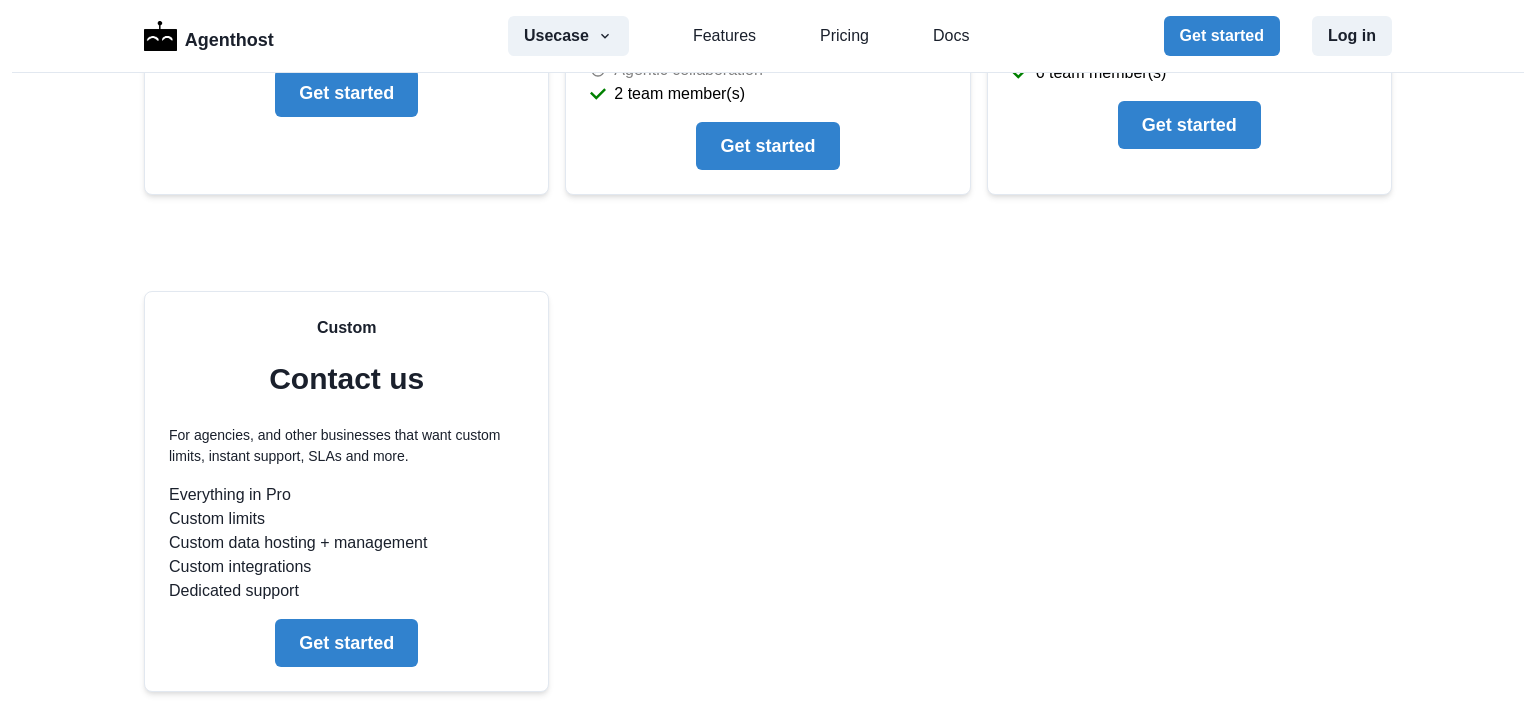 click on "Free plan Free Deploy your GPT on your own website and bring a limited experience to your users 1  agent(s) 40   message credits per month app integration(s) Hide Agenthost promo Allow users to upload files Custom branding Agent monetization Allow mobile install of agent Custom domain Require email to use Vision Fine-tuning for agent Agentic collaboration team member(s) Get started Pro Monthly Annual - 31 % $34.99 /month Unleash the full power of your GPT with multiple agents, unlimited messages per user, and subscriptions + monetization 5  agent(s) 5000   message credits per month 2 app integration(s) Hide Agenthost promo Allow users to upload files Custom branding Agent monetization Allow mobile install of agent Custom domain Require email to use Vision Fine-tuning for agent Agentic collaboration 2 team member(s) Get started Growth Monthly Annual - 23 % $89.99 /month For creators that need more limits, and the ability to scale on demand. 15  agent(s) 15000   message credits per month 6 app integration(s)" at bounding box center (768, 148) 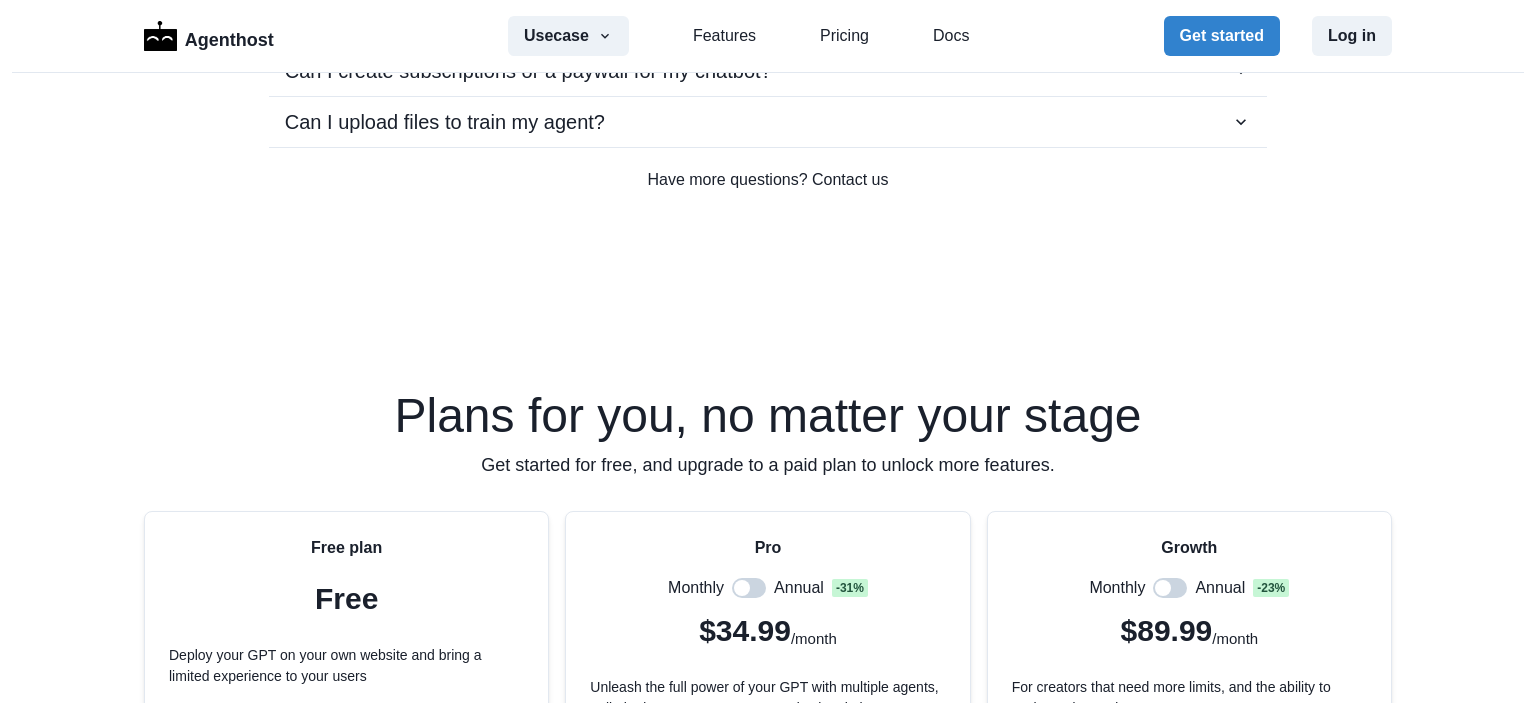 scroll, scrollTop: 3750, scrollLeft: 0, axis: vertical 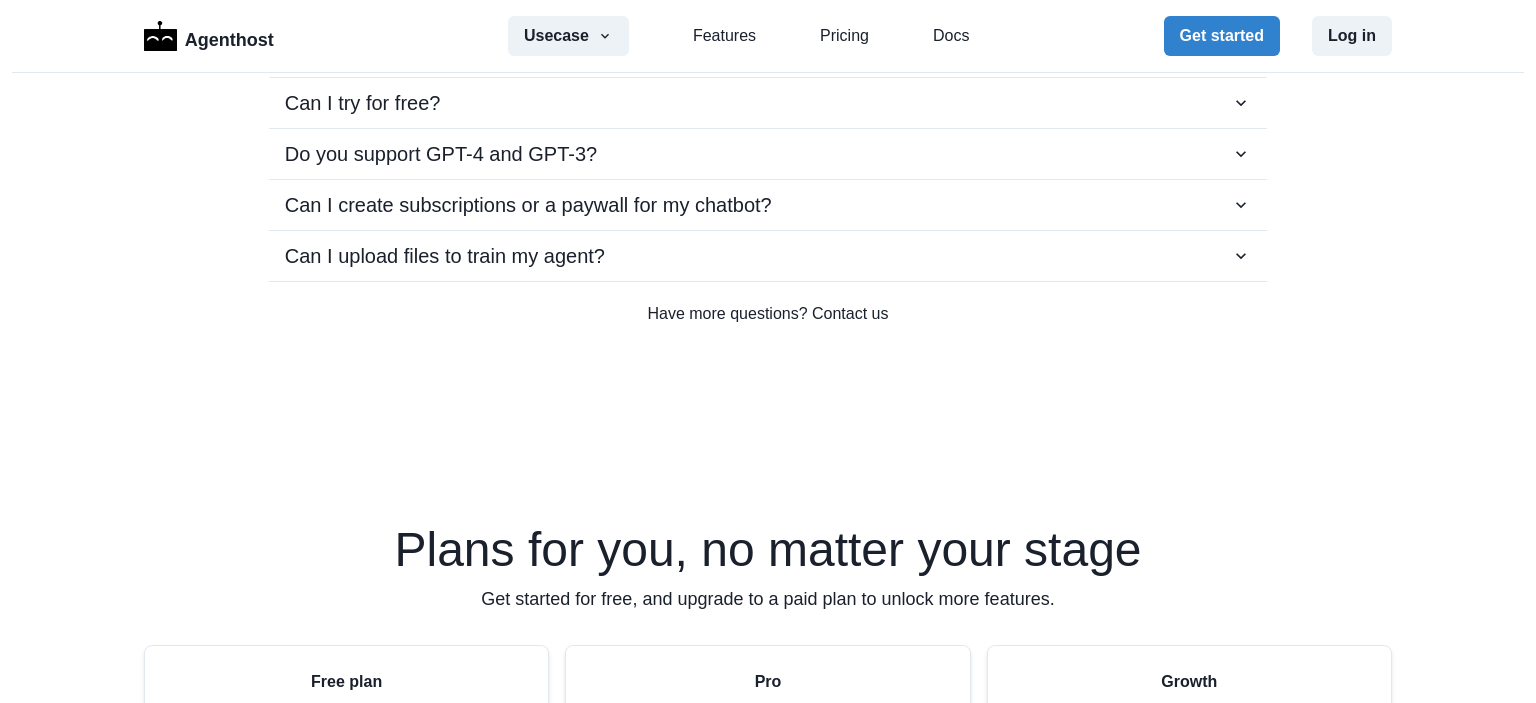 click on "Plans for you, no matter your stage Get started for free, and upgrade to a paid plan to unlock more features. Free plan Free Deploy your GPT on your own website and bring a limited experience to your users 1  agent(s) 40   message credits per month app integration(s) Hide Agenthost promo Allow users to upload files Custom branding Agent monetization Allow mobile install of agent Custom domain Require email to use Vision Fine-tuning for agent Agentic collaboration team member(s) Get started Pro Monthly Annual - 31 % $34.99 /month Unleash the full power of your GPT with multiple agents, unlimited messages per user, and subscriptions + monetization 5  agent(s) 5000   message credits per month 2 app integration(s) Hide Agenthost promo Allow users to upload files Custom branding Agent monetization Allow mobile install of agent Custom domain Require email to use Vision Fine-tuning for agent Agentic collaboration 2 team member(s) Get started Growth Monthly Annual - 23 % $89.99 /month 15  agent(s) 15000   Vision" at bounding box center [768, 1109] 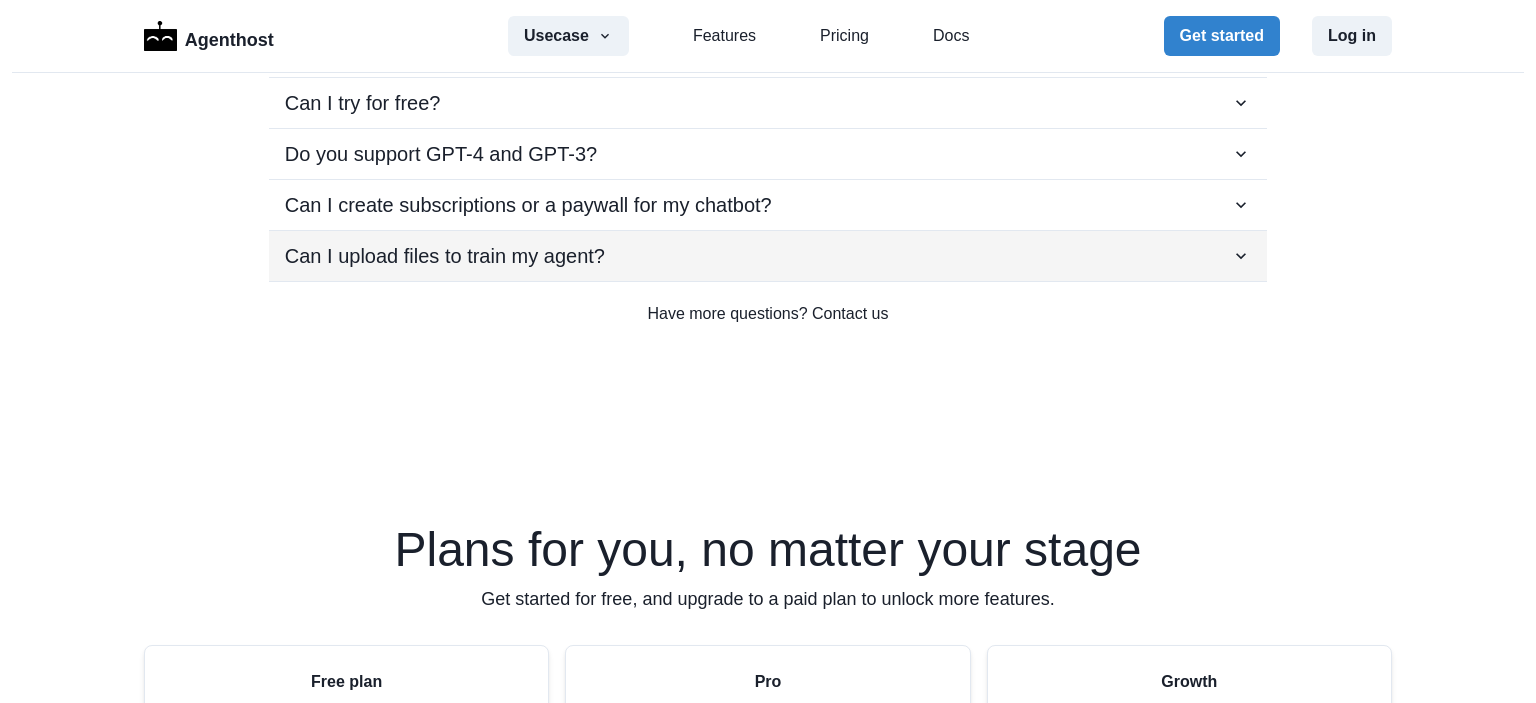 click on "Can I upload files to train my agent?" at bounding box center (768, 256) 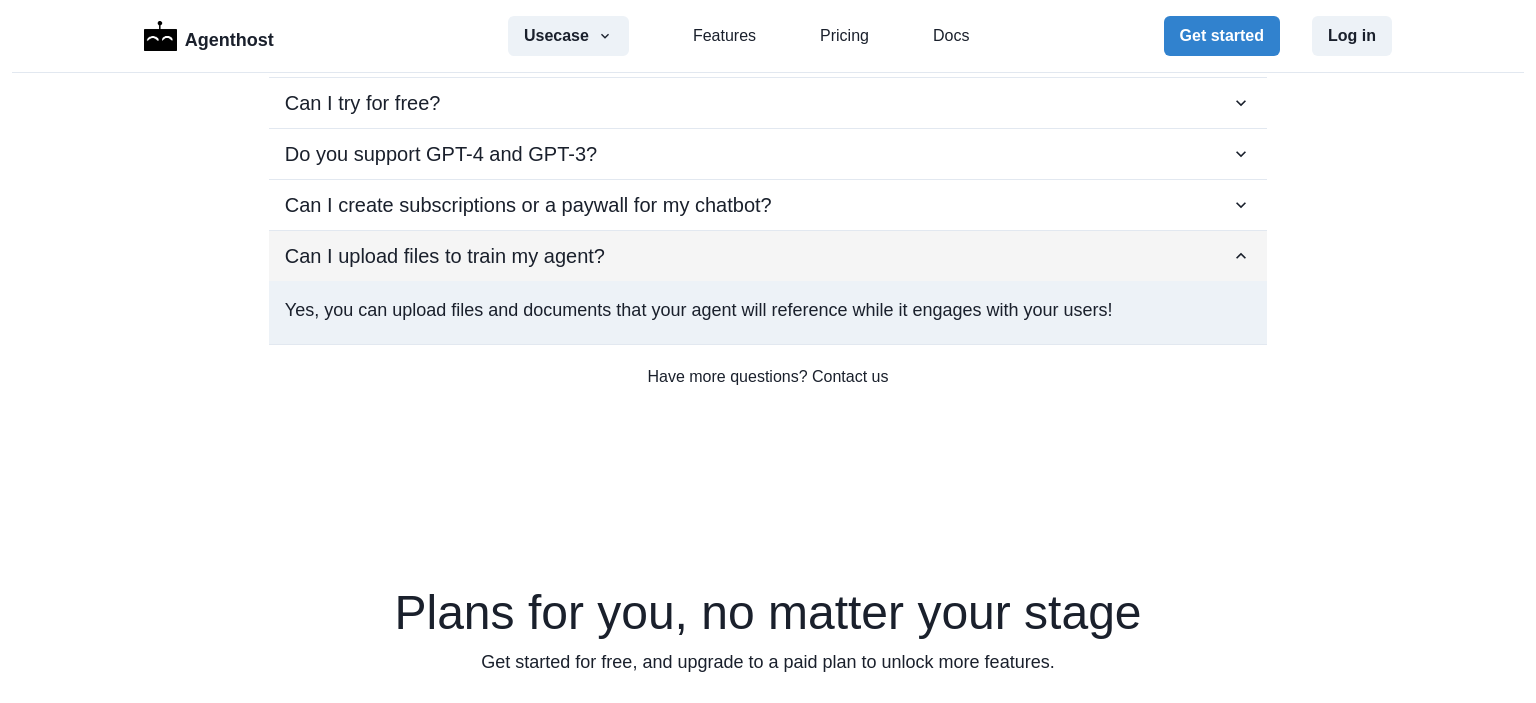 click on "Can I upload files to train my agent?" at bounding box center [768, 256] 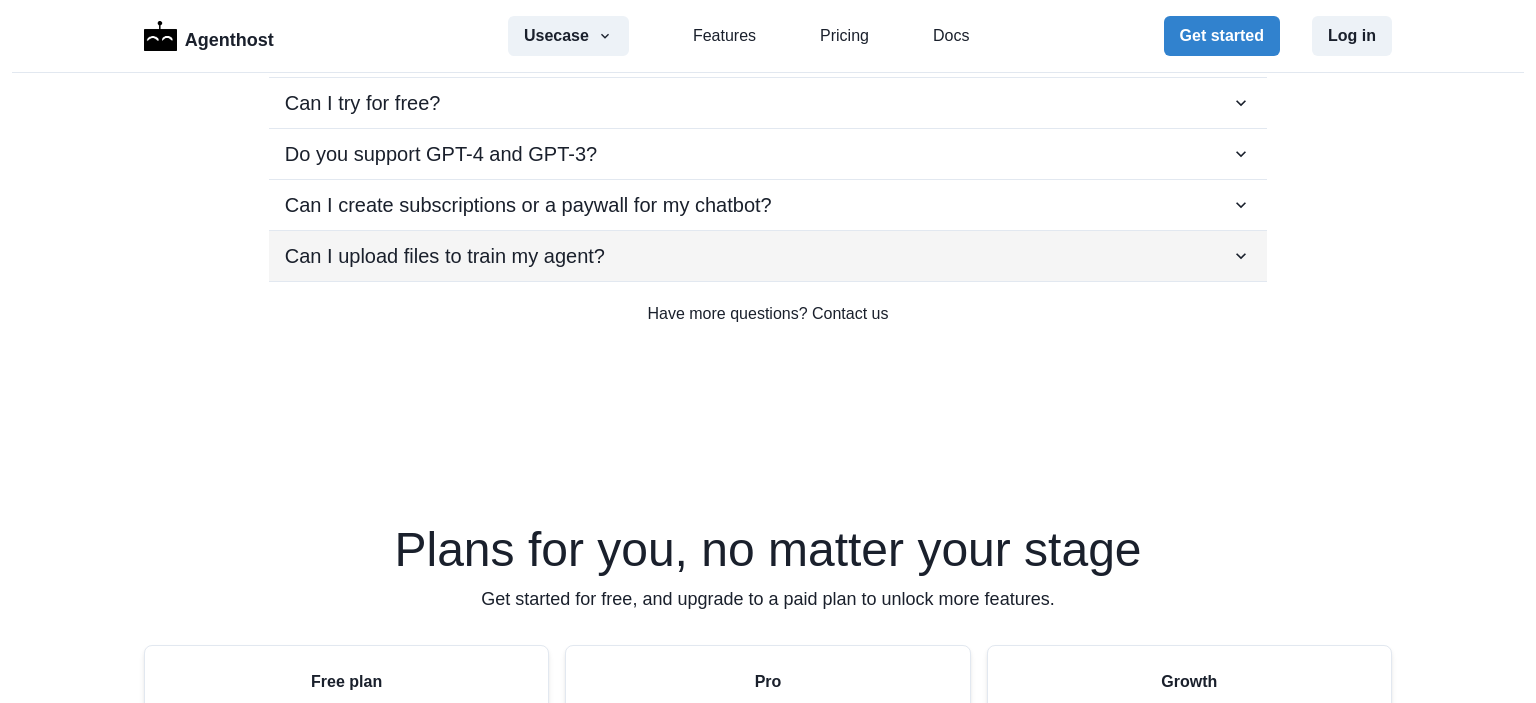 type 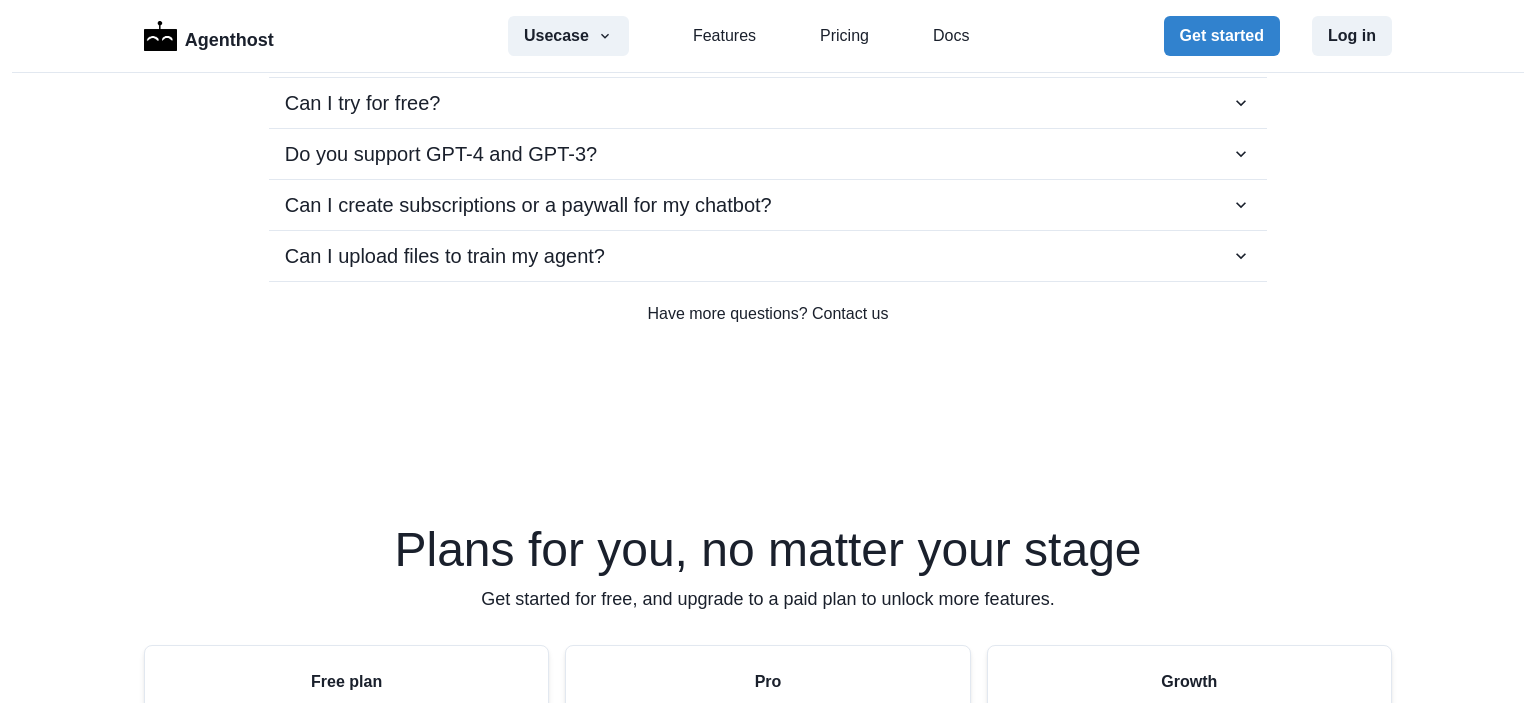 click on "Plans for you, no matter your stage Get started for free, and upgrade to a paid plan to unlock more features. Free plan Free Deploy your GPT on your own website and bring a limited experience to your users 1  agent(s) 40   message credits per month app integration(s) Hide Agenthost promo Allow users to upload files Custom branding Agent monetization Allow mobile install of agent Custom domain Require email to use Vision Fine-tuning for agent Agentic collaboration team member(s) Get started Pro Monthly Annual - 31 % $34.99 /month Unleash the full power of your GPT with multiple agents, unlimited messages per user, and subscriptions + monetization 5  agent(s) 5000   message credits per month 2 app integration(s) Hide Agenthost promo Allow users to upload files Custom branding Agent monetization Allow mobile install of agent Custom domain Require email to use Vision Fine-tuning for agent Agentic collaboration 2 team member(s) Get started Growth Monthly Annual - 23 % $89.99 /month 15  agent(s) 15000   Vision" at bounding box center (768, 1109) 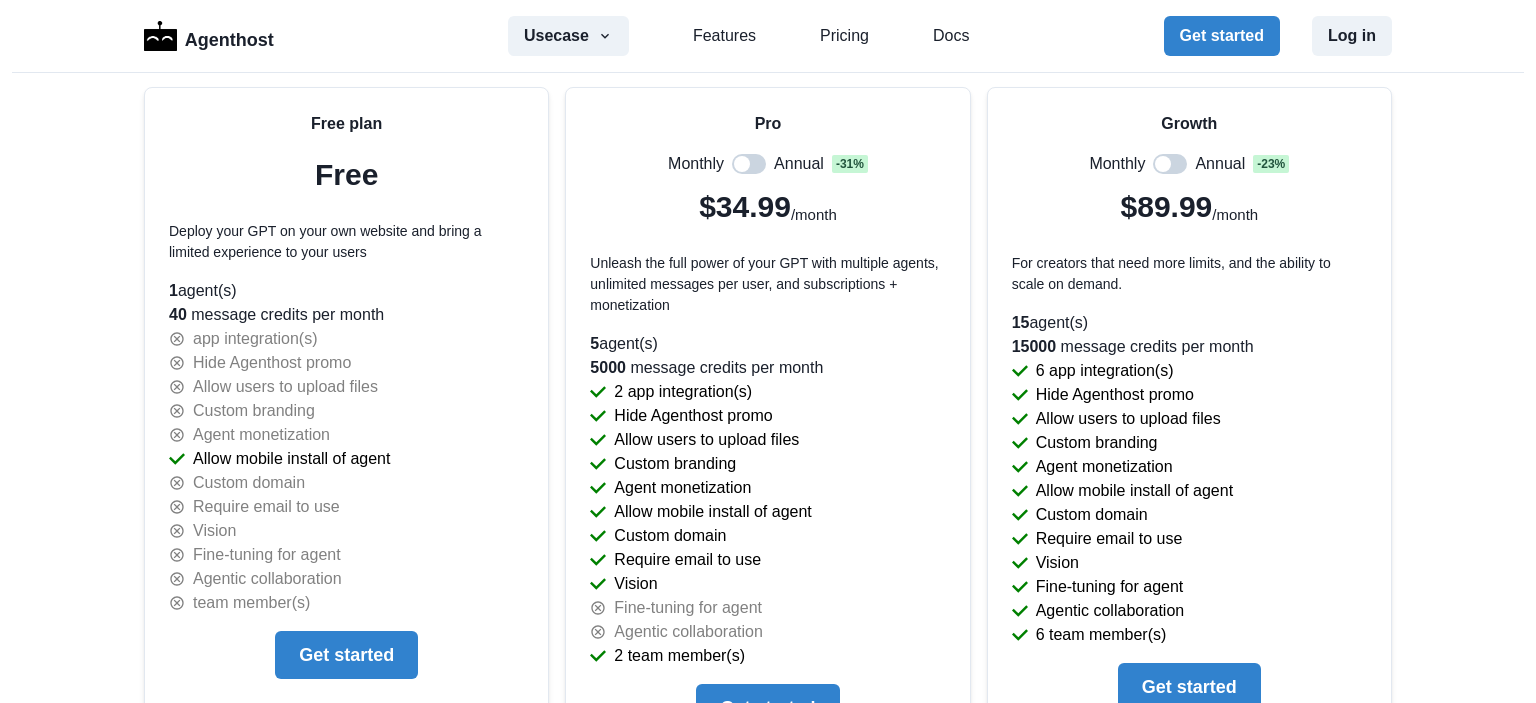 scroll, scrollTop: 4310, scrollLeft: 0, axis: vertical 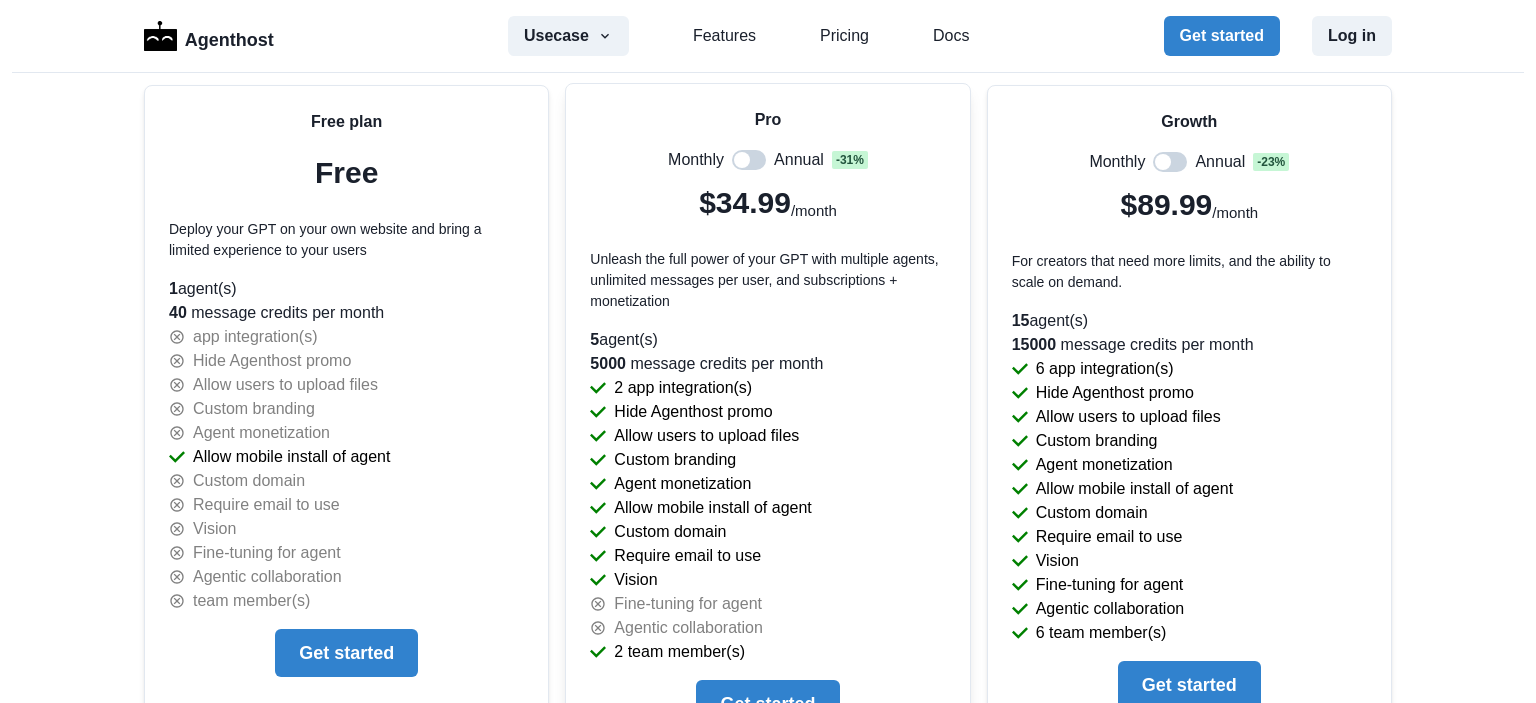 click at bounding box center [749, 160] 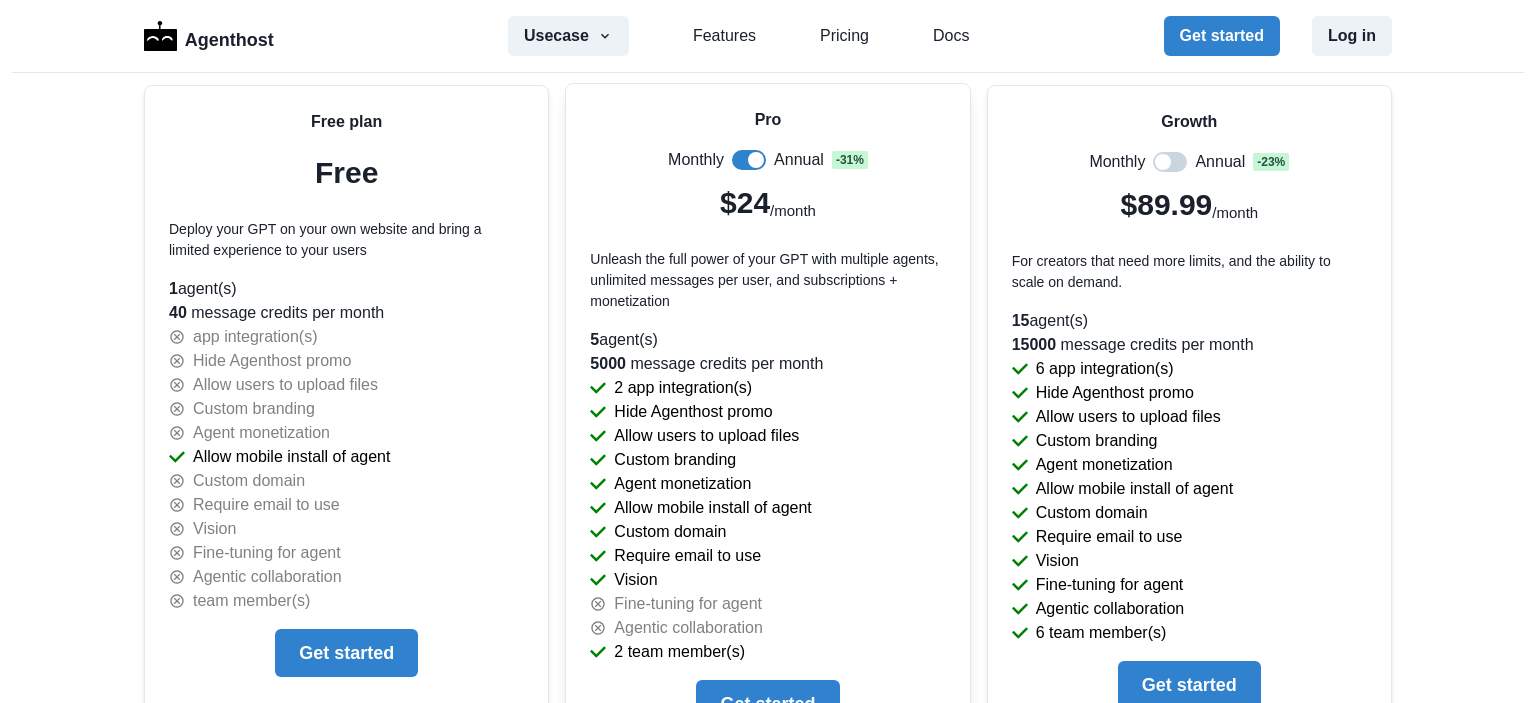 click on "5  agent(s)" at bounding box center (767, 340) 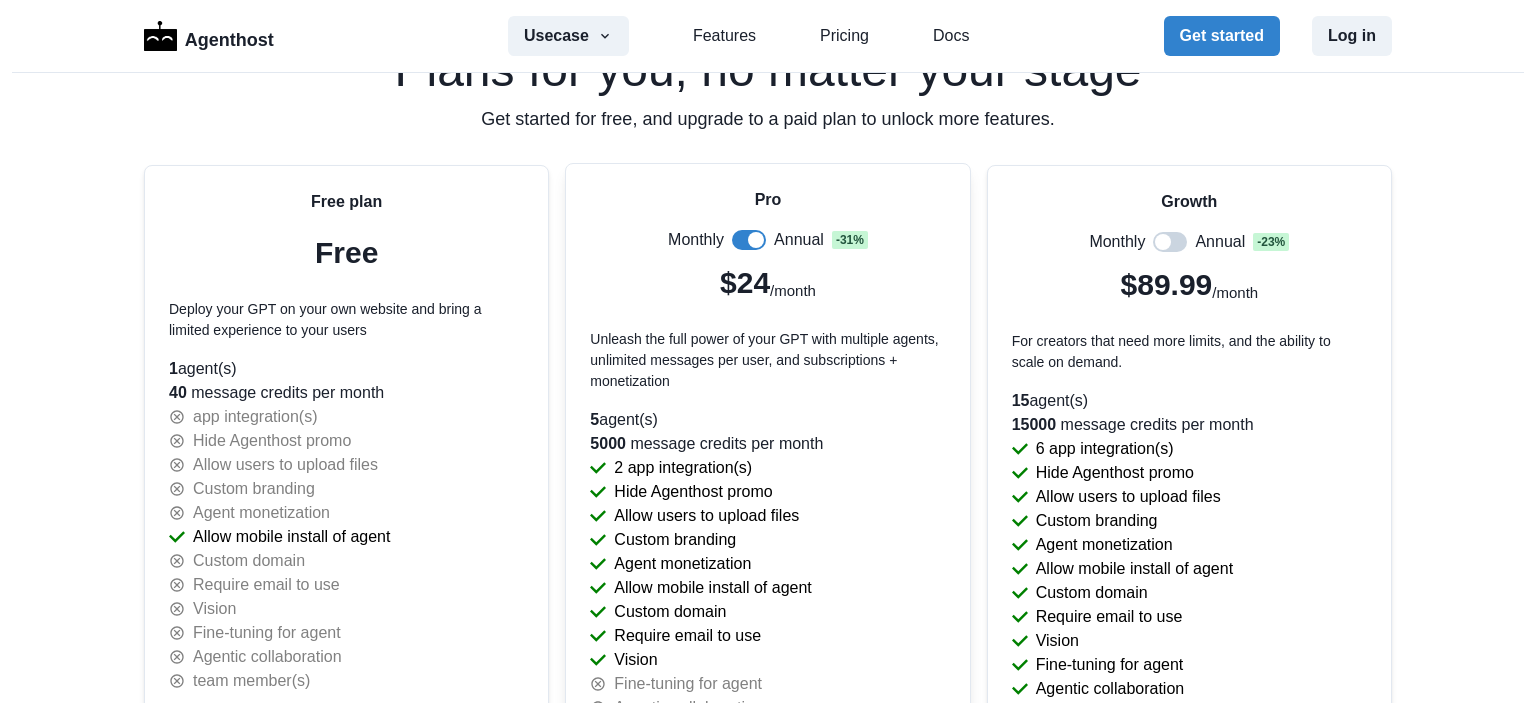 scroll, scrollTop: 4270, scrollLeft: 0, axis: vertical 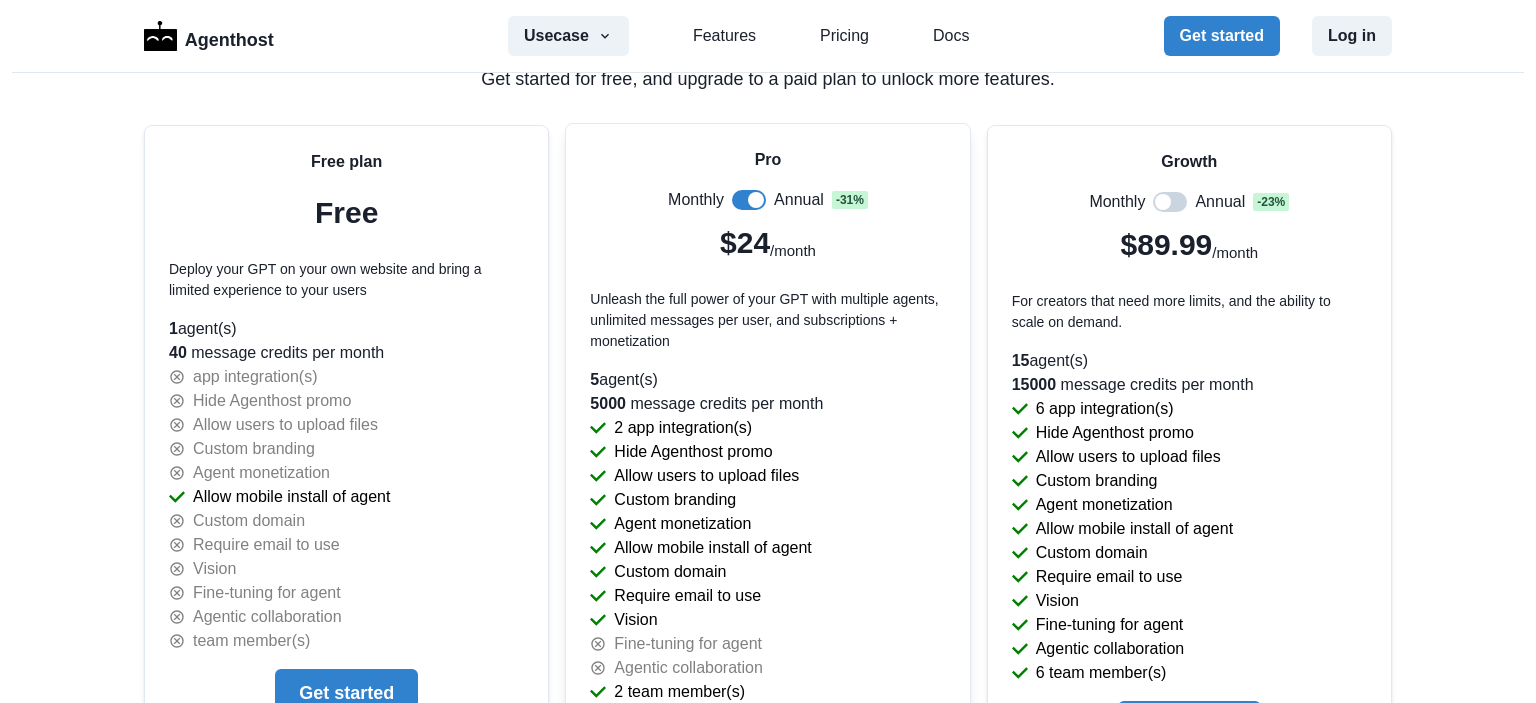 click at bounding box center [749, 200] 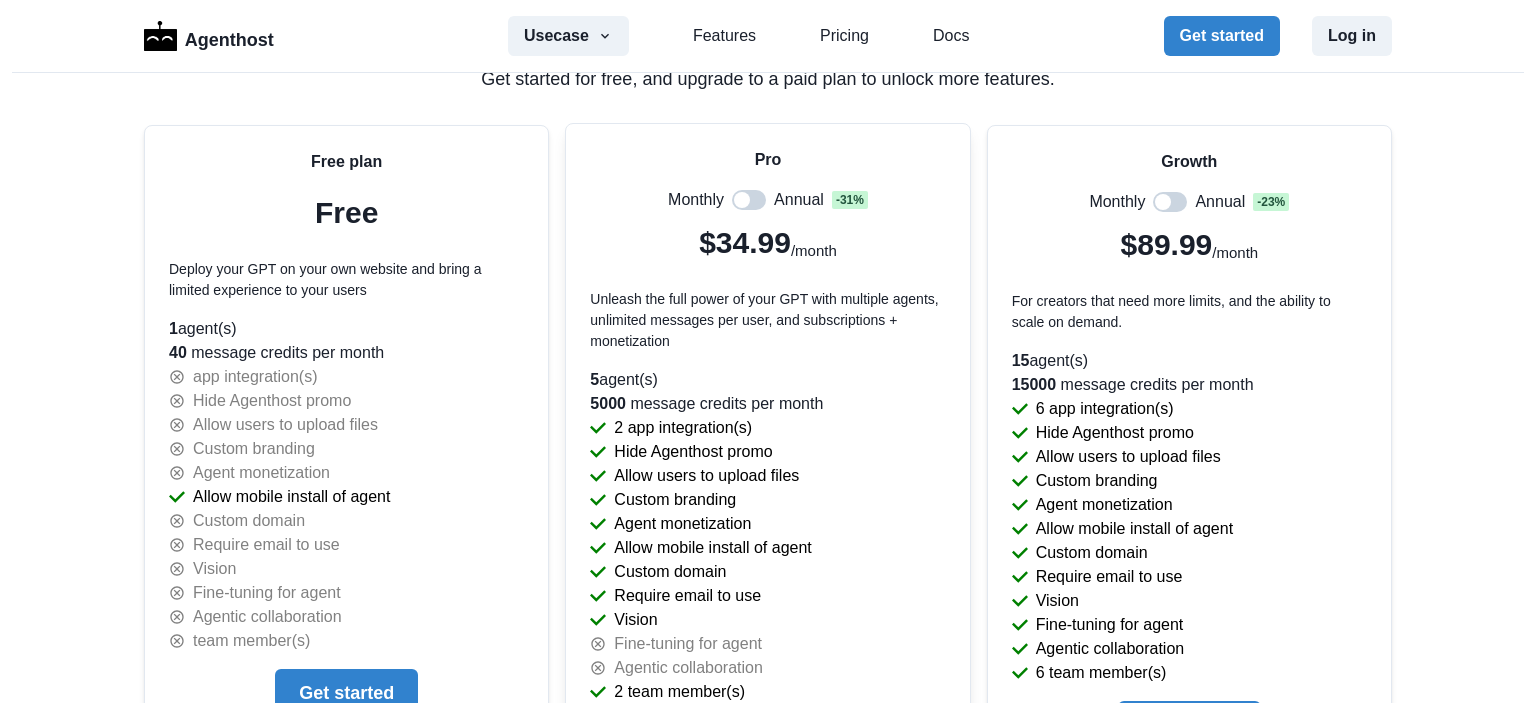 click at bounding box center (742, 200) 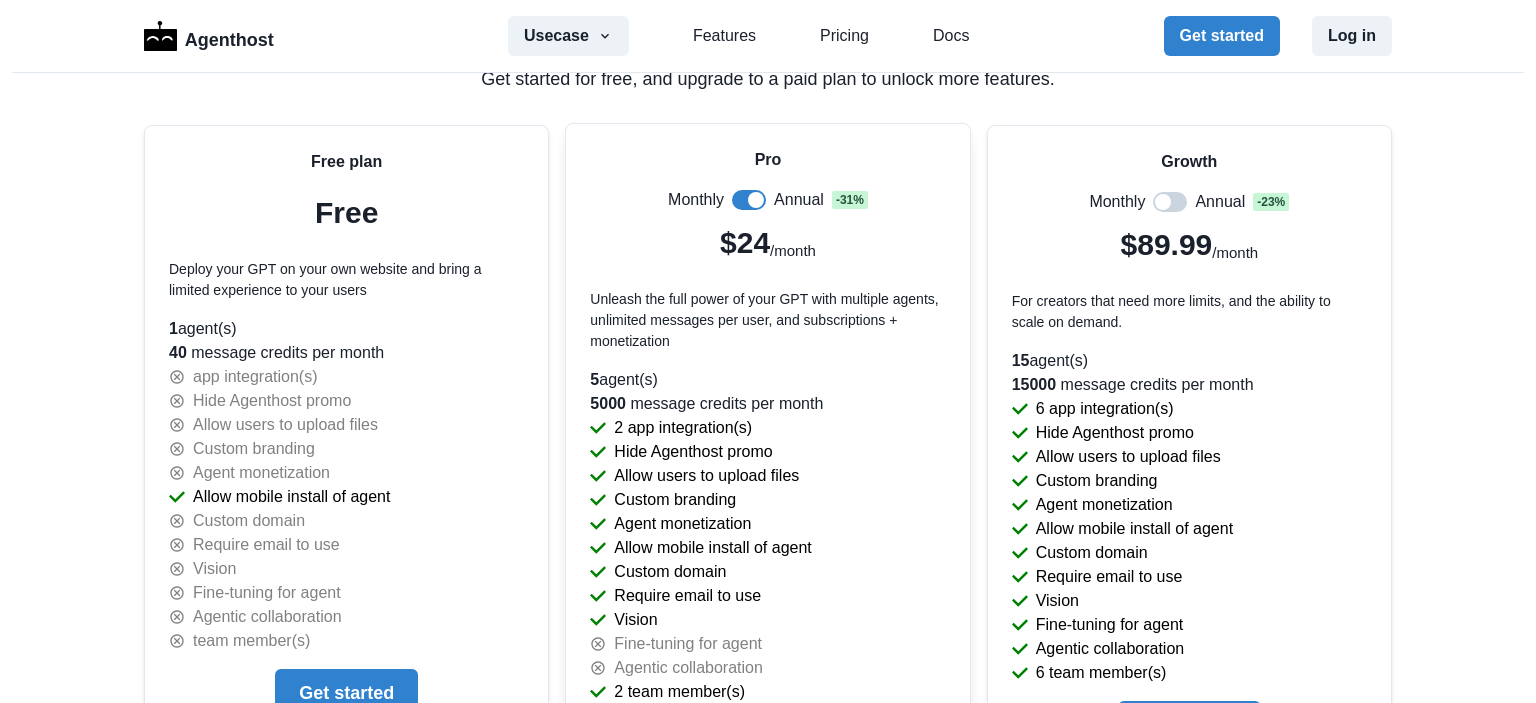 click at bounding box center [756, 200] 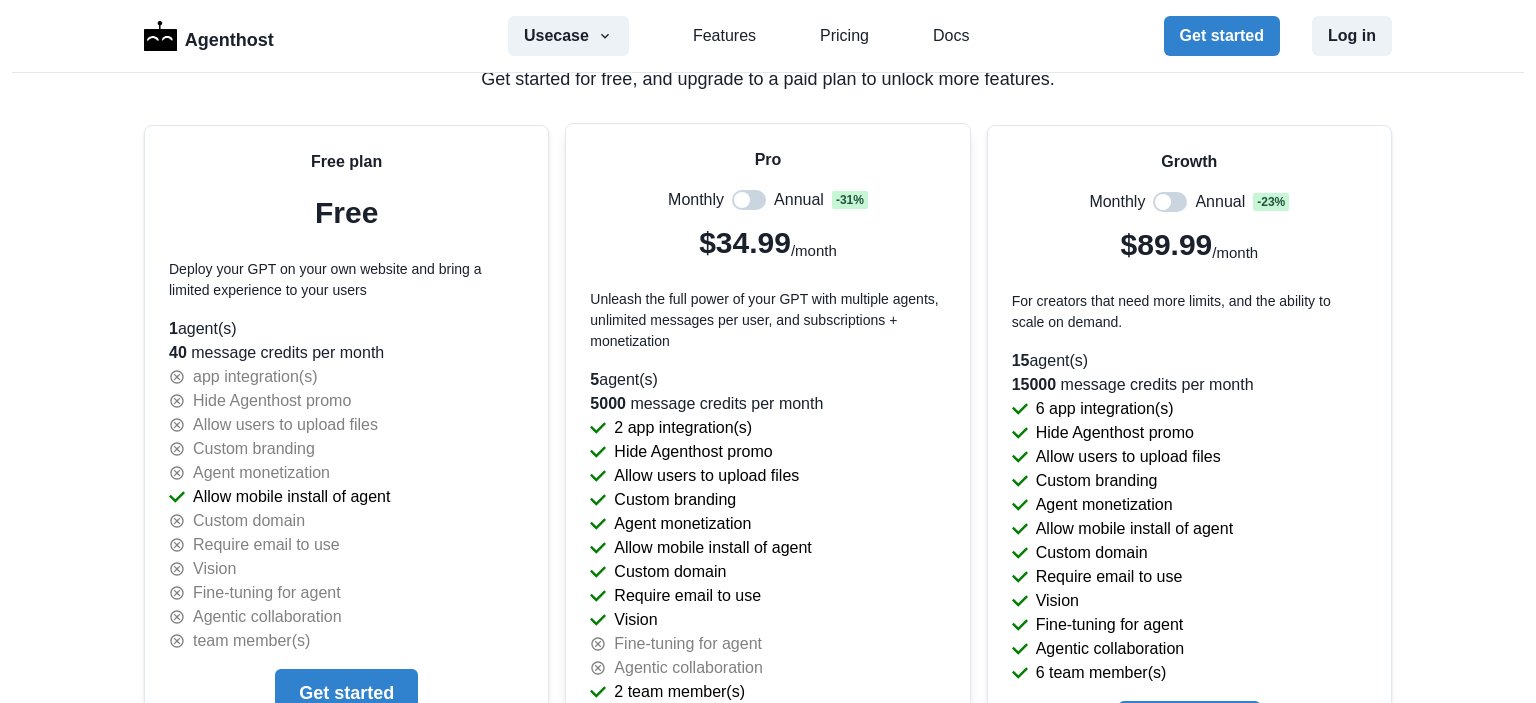 click at bounding box center (749, 200) 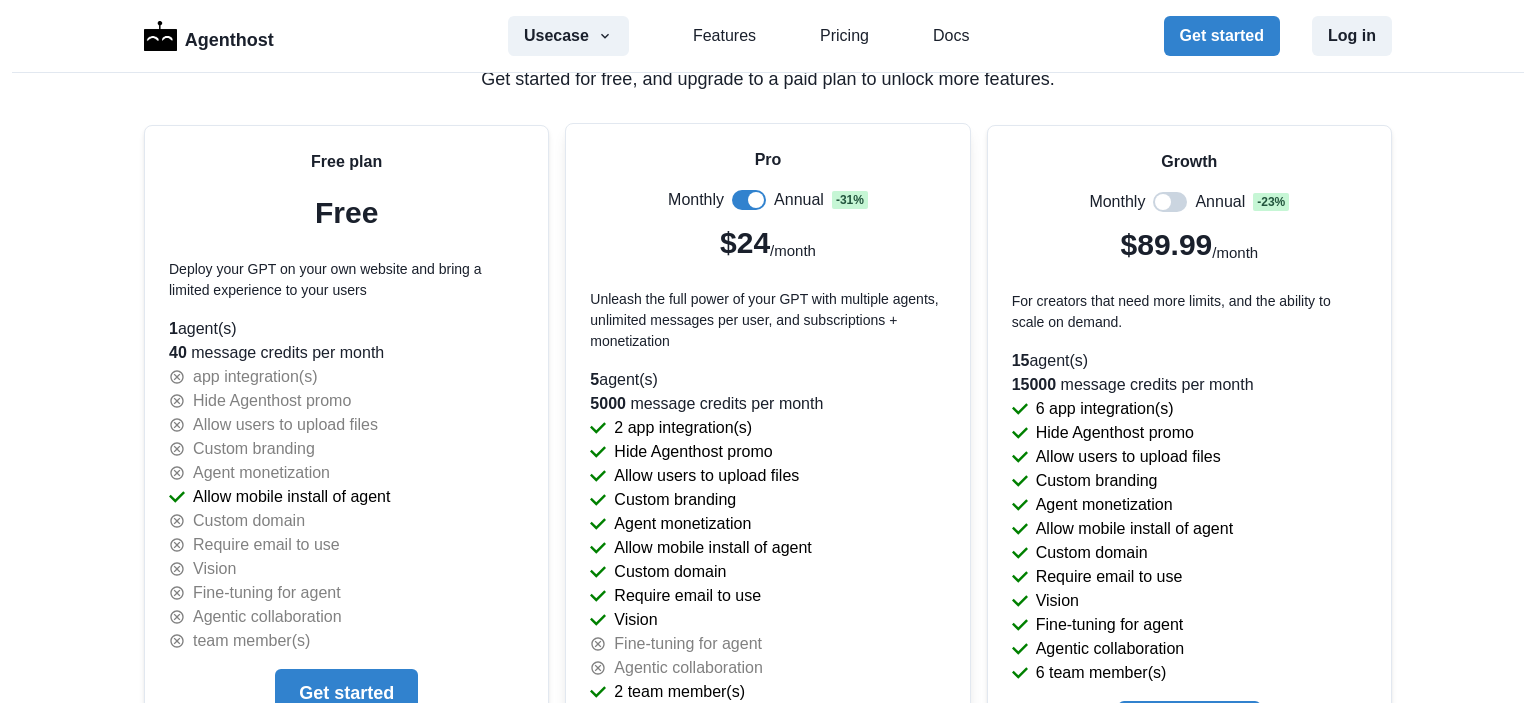 click at bounding box center [756, 200] 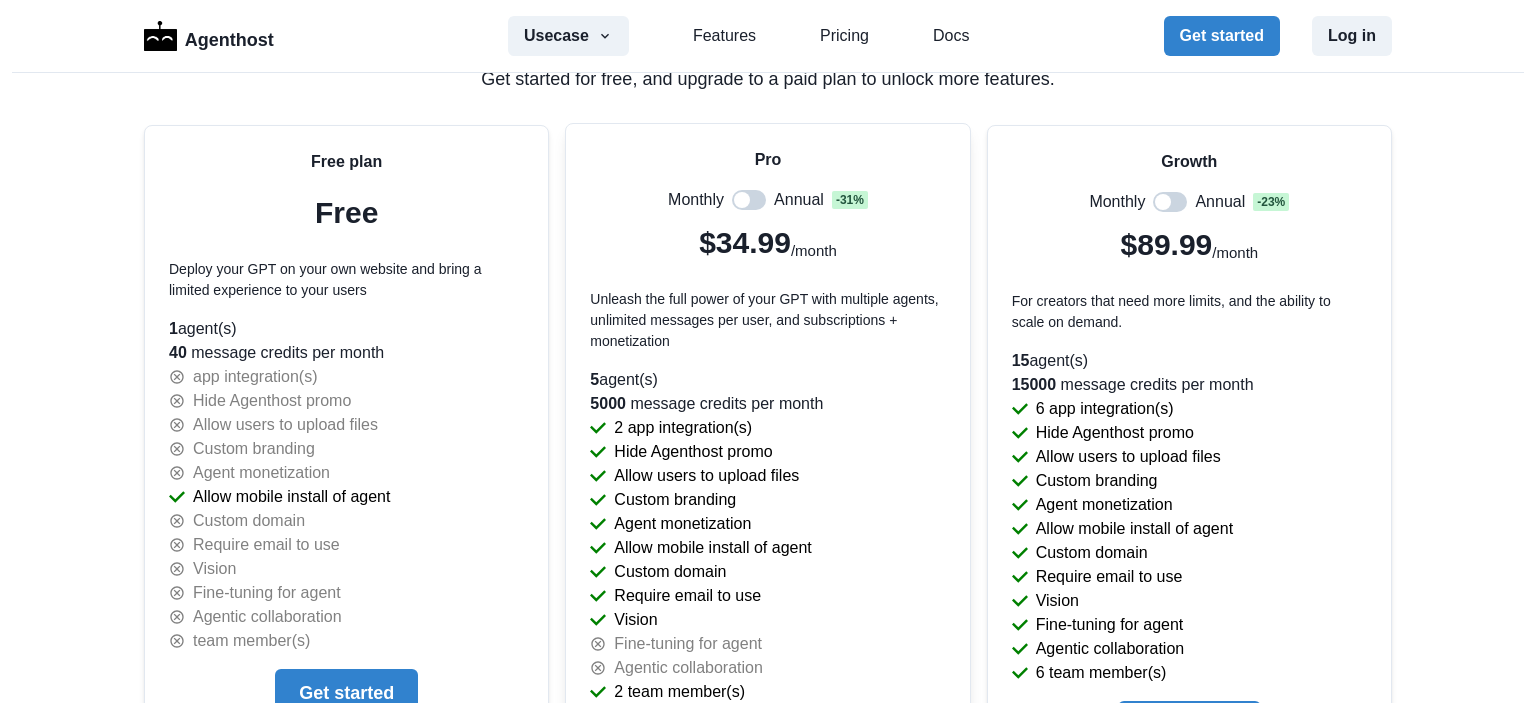click at bounding box center [742, 200] 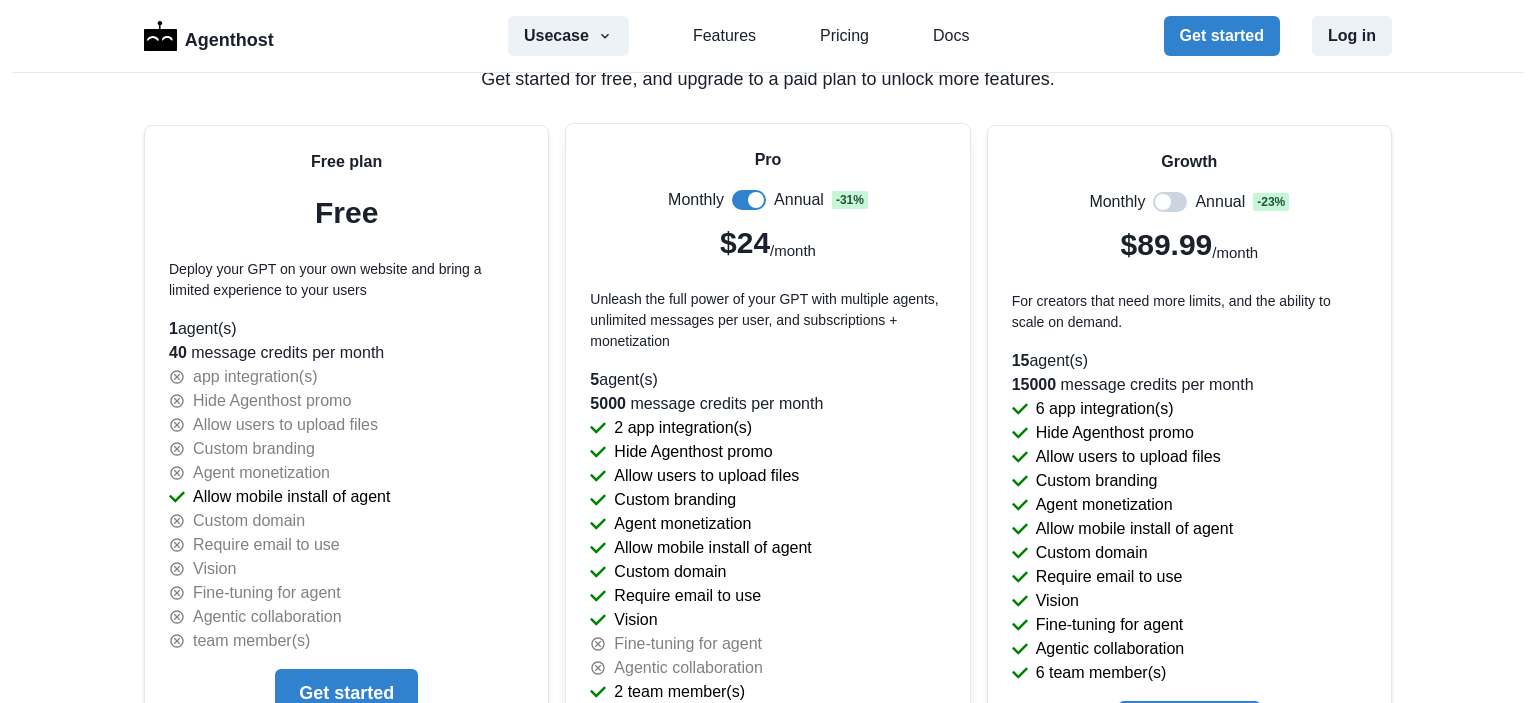 click at bounding box center [749, 200] 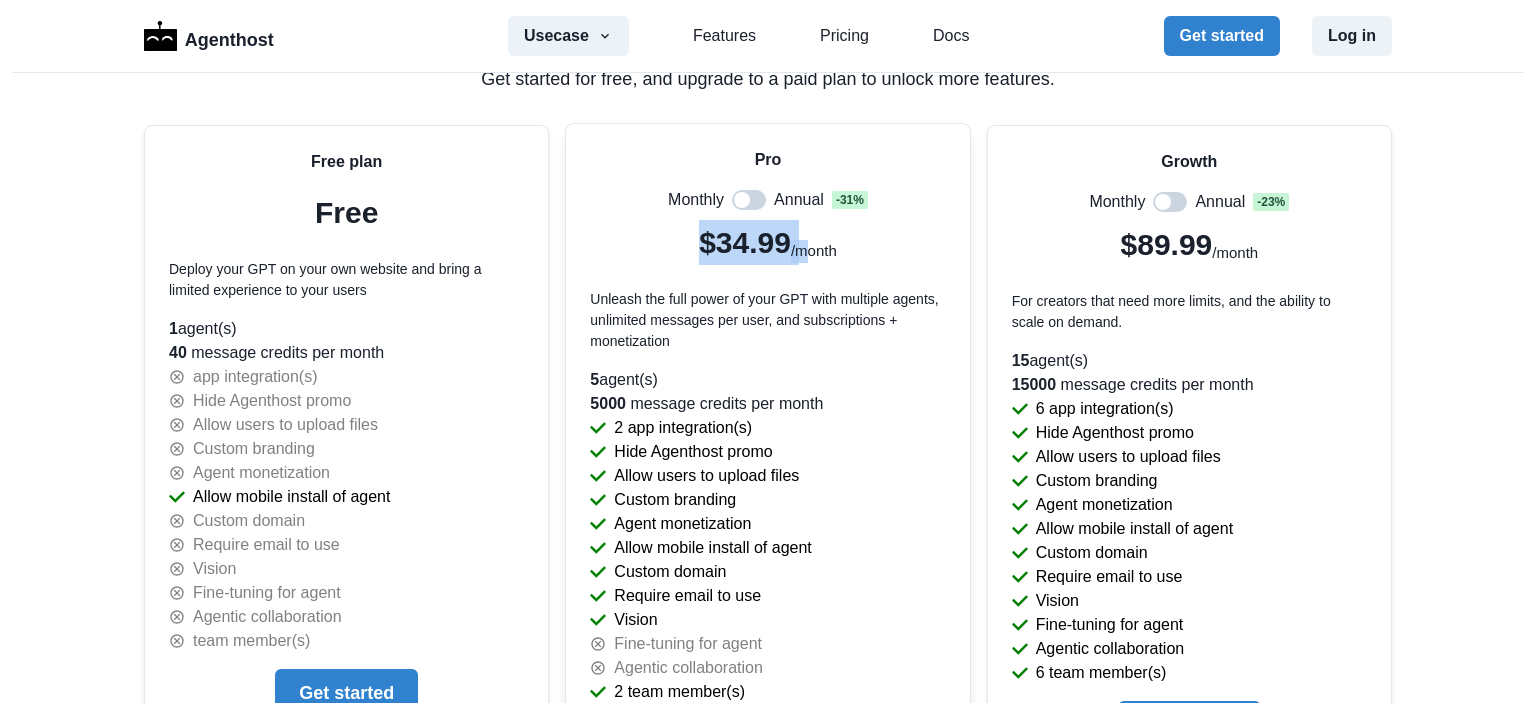 drag, startPoint x: 669, startPoint y: 227, endPoint x: 796, endPoint y: 246, distance: 128.41339 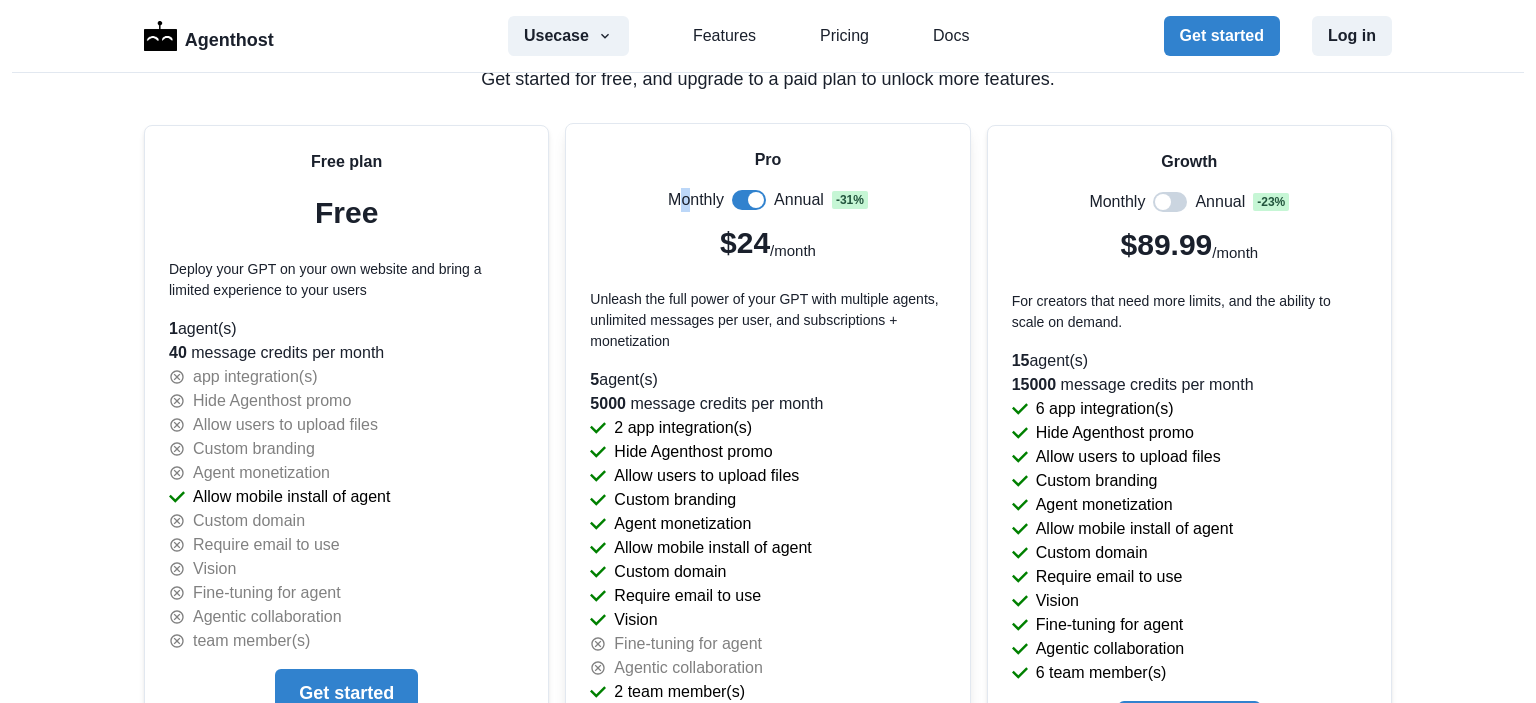 drag, startPoint x: 678, startPoint y: 227, endPoint x: 676, endPoint y: 214, distance: 13.152946 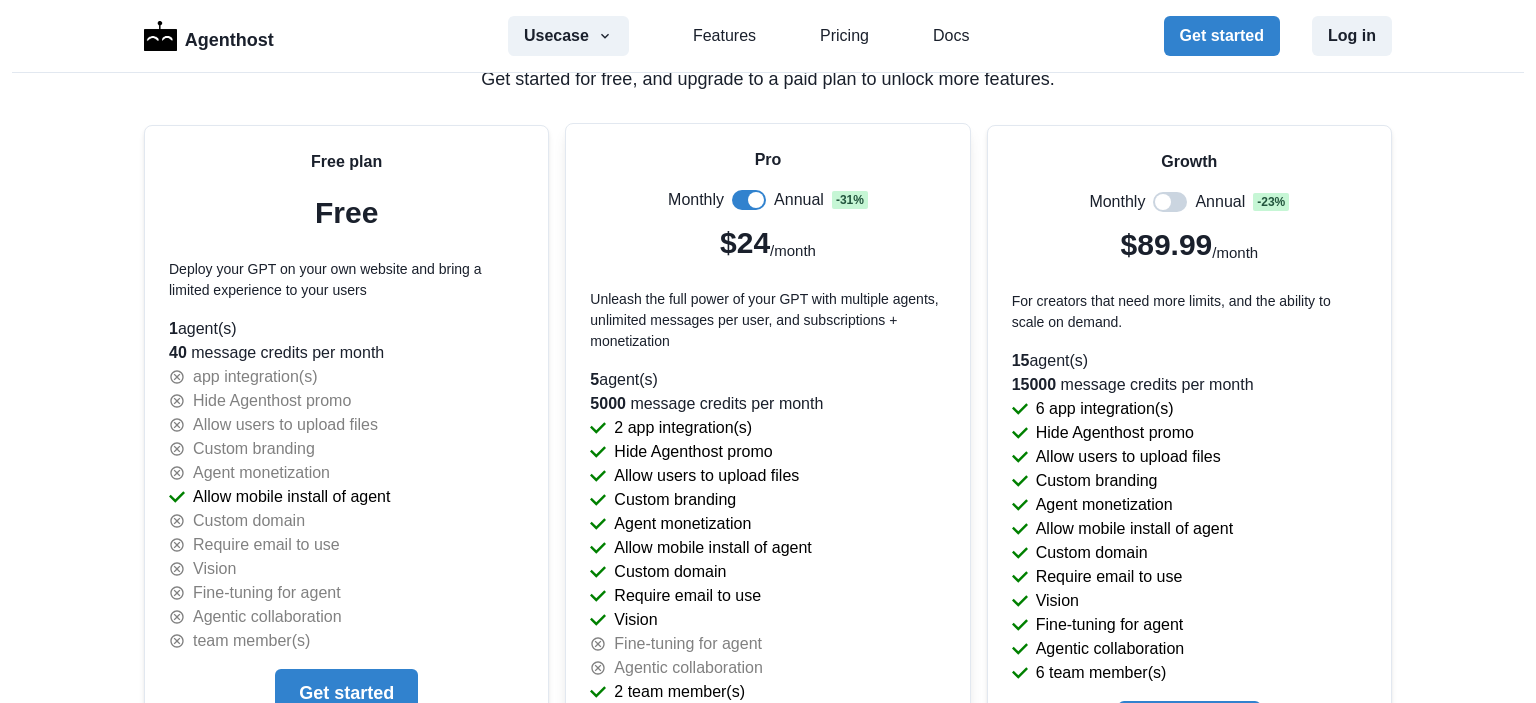 click on "Pro Monthly Annual - 31 % $24 /month Unleash the full power of your GPT with multiple agents, unlimited messages per user, and subscriptions + monetization" at bounding box center [767, 258] 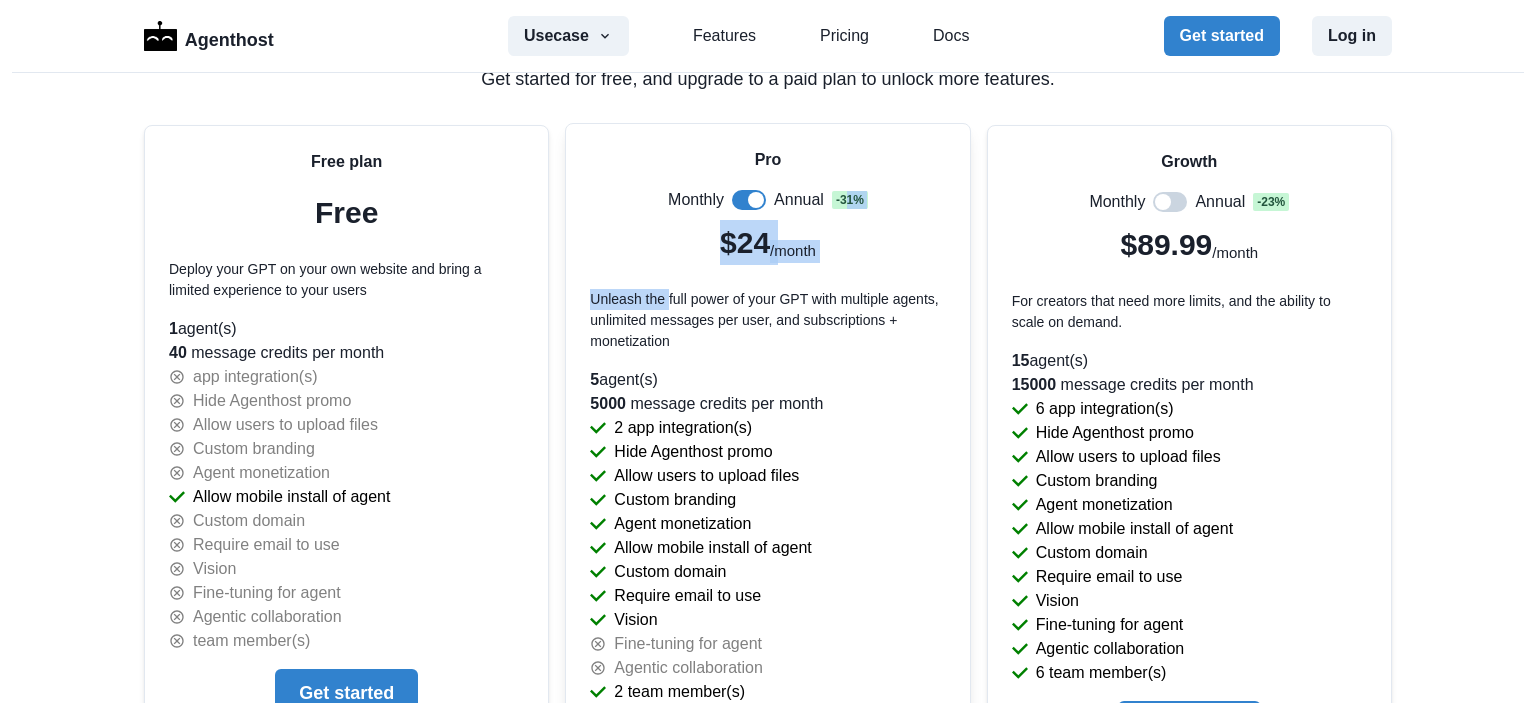 drag, startPoint x: 842, startPoint y: 231, endPoint x: 659, endPoint y: 253, distance: 184.31766 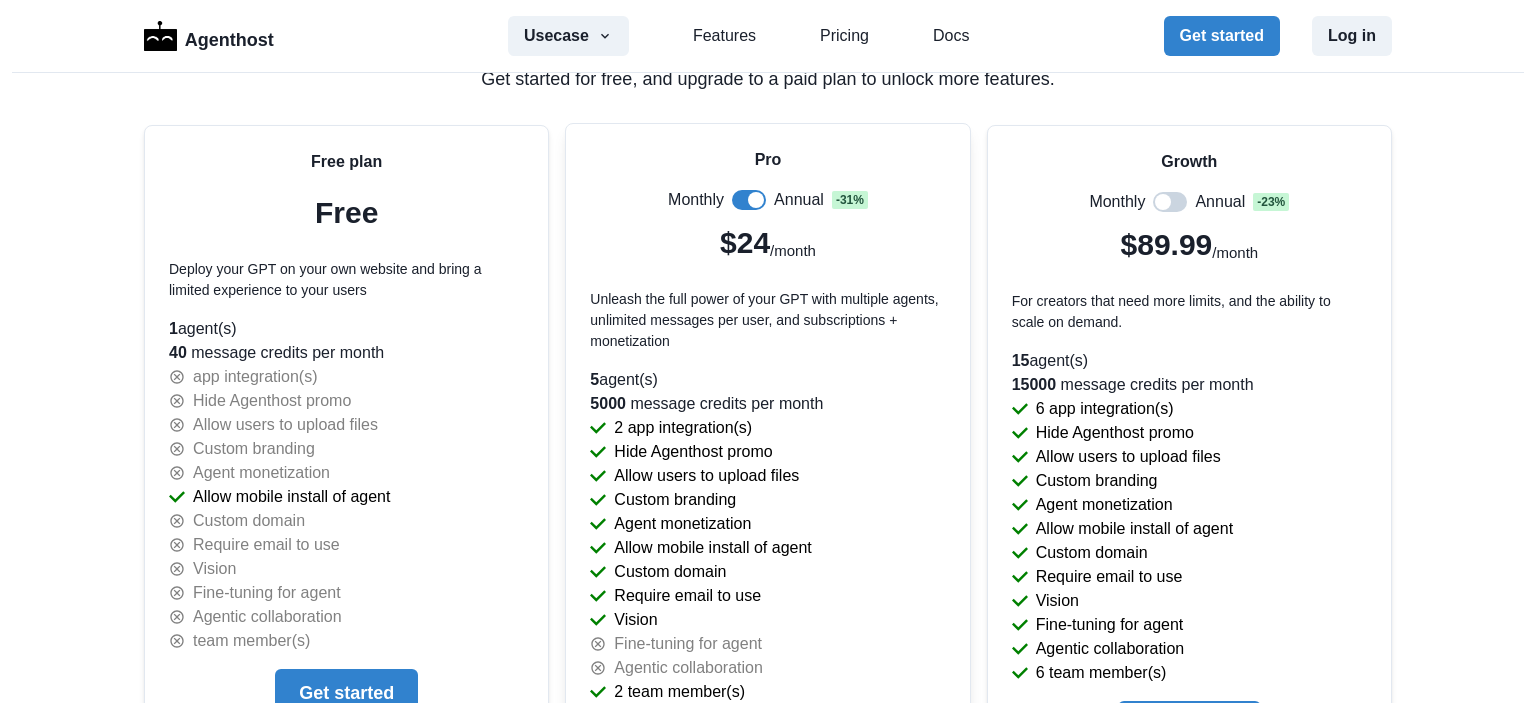 click on "Pro Monthly Annual - 31 % $24 /month Unleash the full power of your GPT with multiple agents, unlimited messages per user, and subscriptions + monetization" at bounding box center [767, 258] 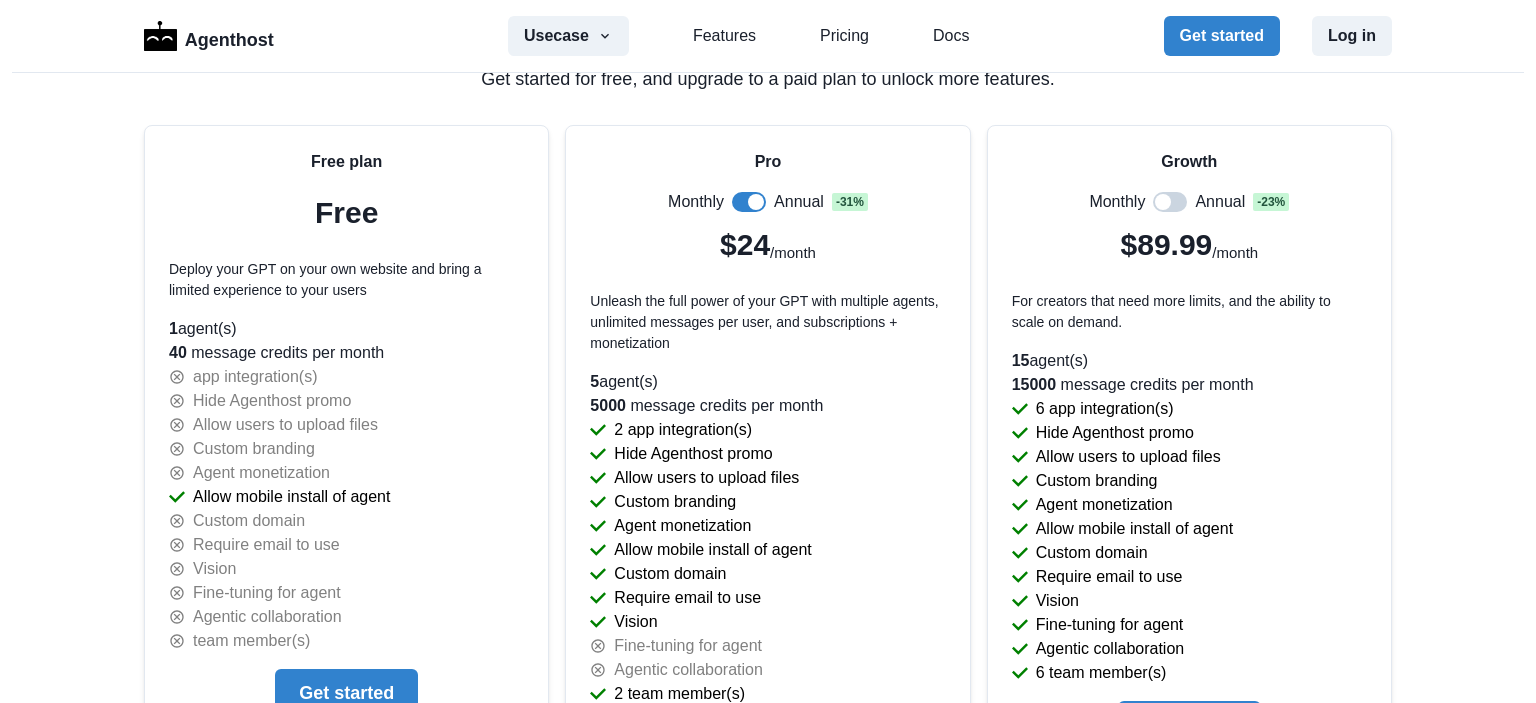 click on "Plans for you, no matter your stage Get started for free, and upgrade to a paid plan to unlock more features. Free plan Free Deploy your GPT on your own website and bring a limited experience to your users 1  agent(s) 40   message credits per month app integration(s) Hide Agenthost promo Allow users to upload files Custom branding Agent monetization Allow mobile install of agent Custom domain Require email to use Vision Fine-tuning for agent Agentic collaboration team member(s) Get started Pro Monthly Annual - 31 % $24 /month Unleash the full power of your GPT with multiple agents, unlimited messages per user, and subscriptions + monetization 5  agent(s) 5000   message credits per month 2 app integration(s) Hide Agenthost promo Allow users to upload files Custom branding Agent monetization Allow mobile install of agent Custom domain Require email to use Vision Fine-tuning for agent Agentic collaboration 2 team member(s) Get started Growth Monthly Annual - 23 % $89.99 /month 15  agent(s) 15000   Custom domain" at bounding box center [768, 589] 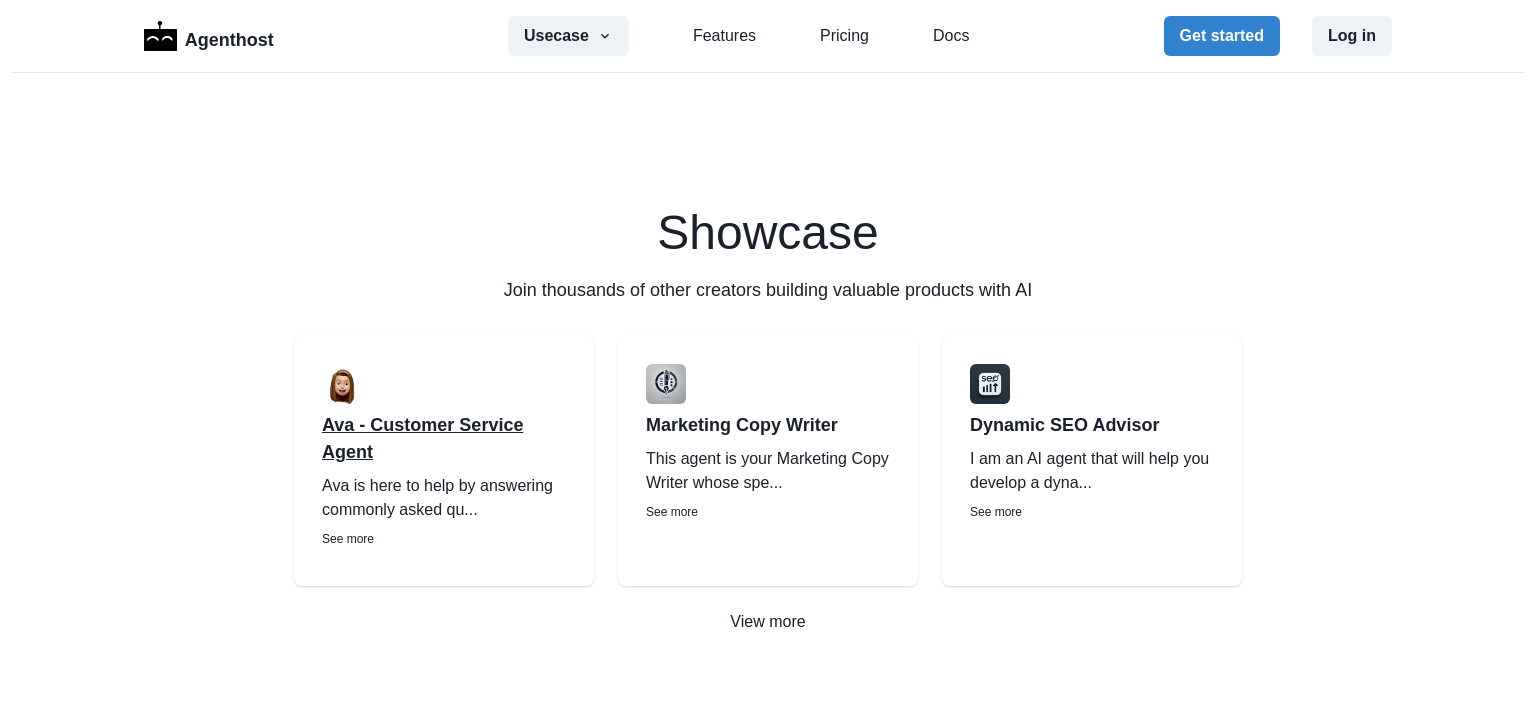 scroll, scrollTop: 2710, scrollLeft: 0, axis: vertical 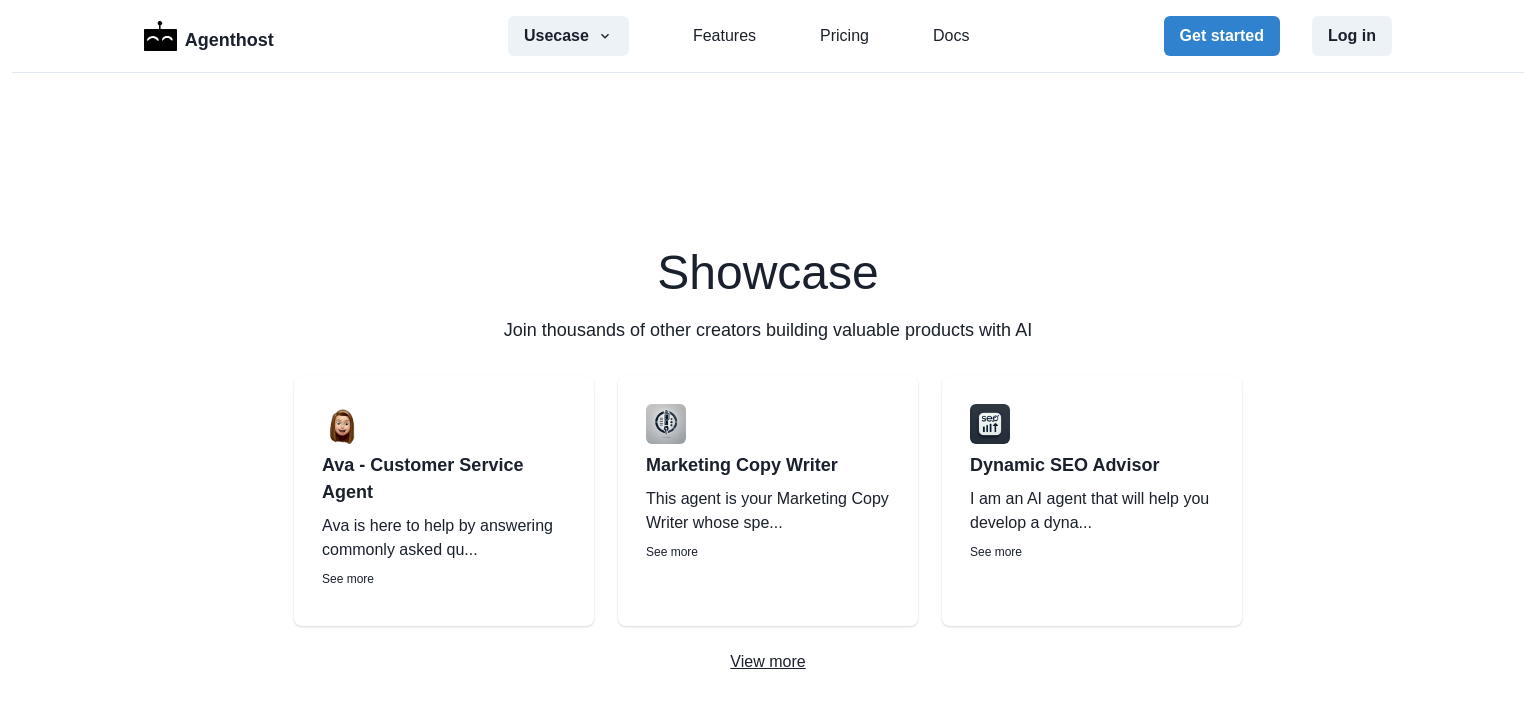 click on "View more" at bounding box center (768, 662) 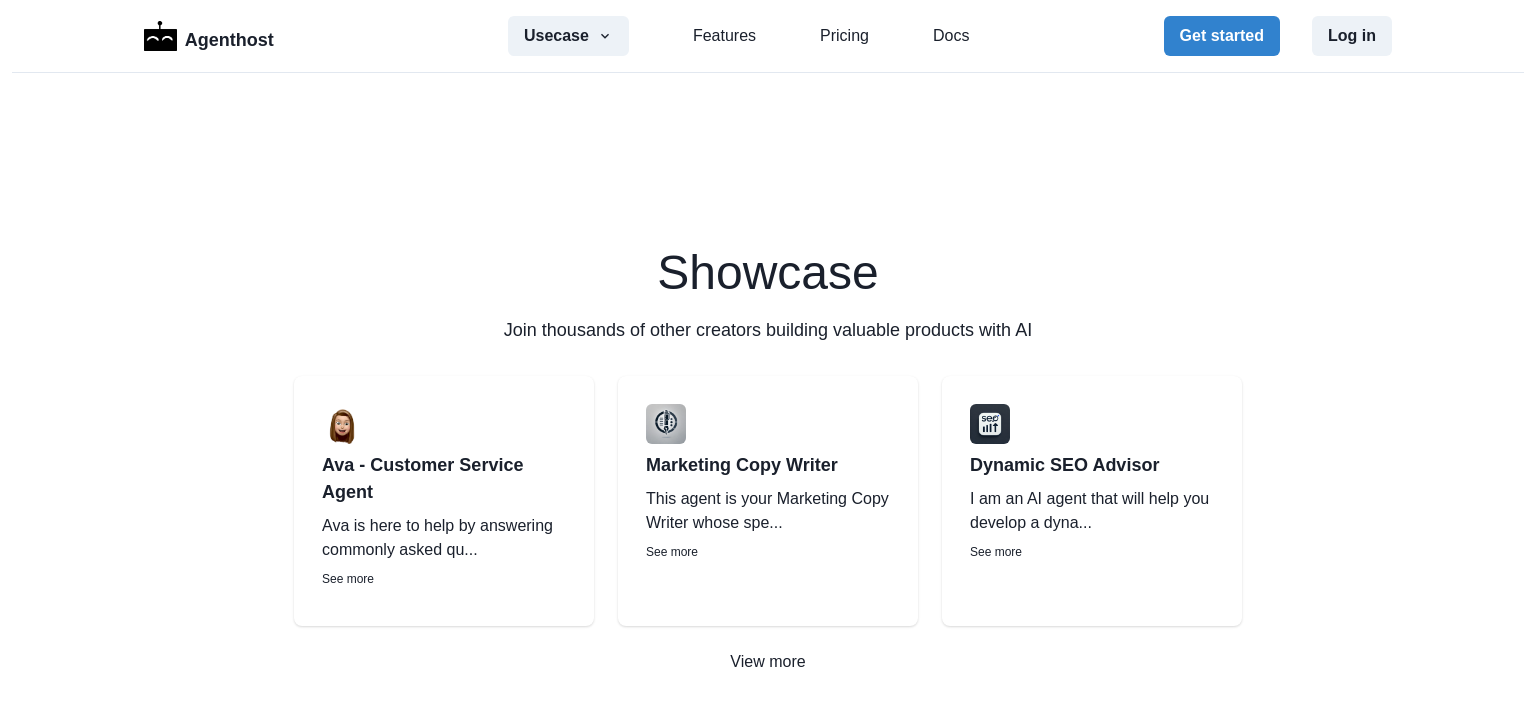 click on "Showcase Join thousands of other creators building valuable products with AI Ava - Customer Service Agent Ava is here to help by answering commonly asked qu... See more Marketing Copy Writer This agent is your Marketing Copy Writer whose spe... See more Dynamic SEO Advisor I am an AI agent that will help you develop a dyna... See more View more" at bounding box center (768, 461) 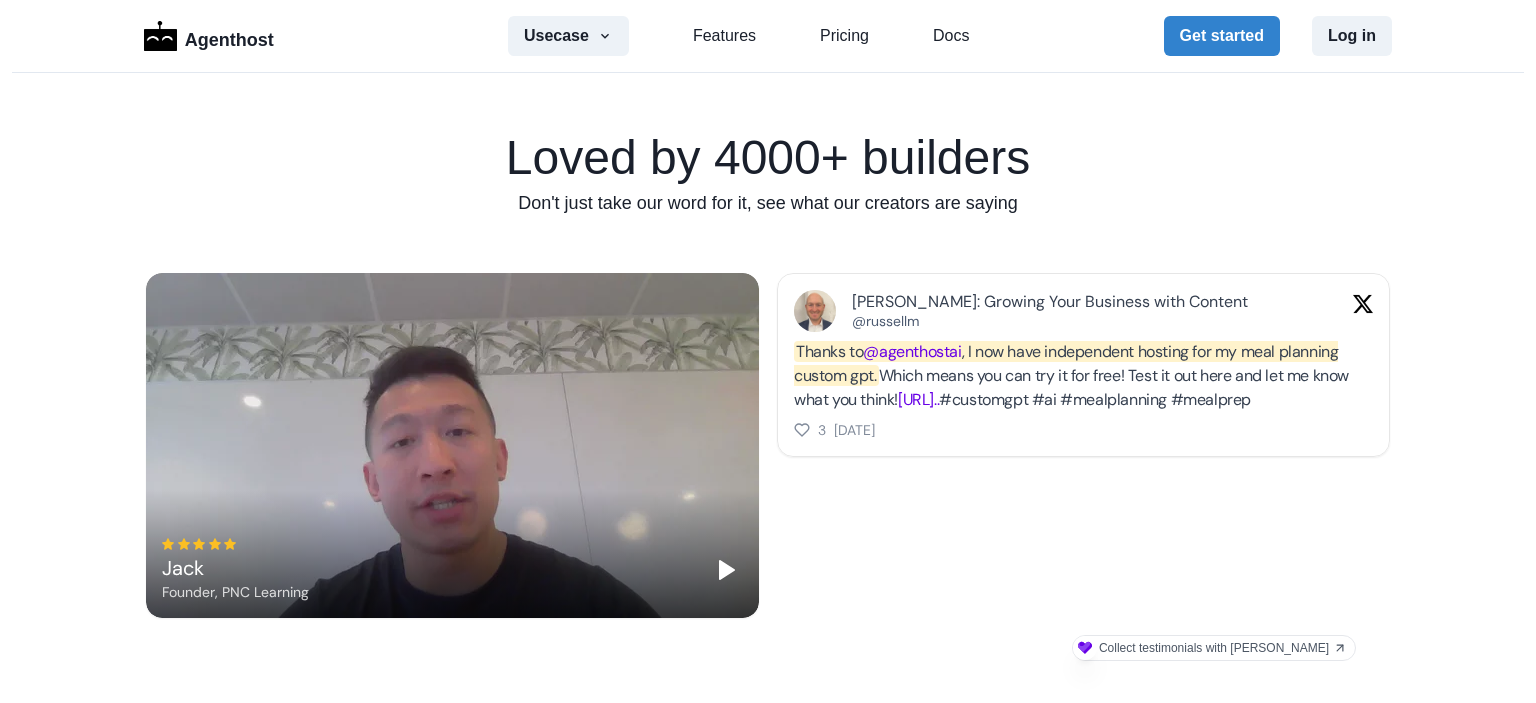 scroll, scrollTop: 510, scrollLeft: 0, axis: vertical 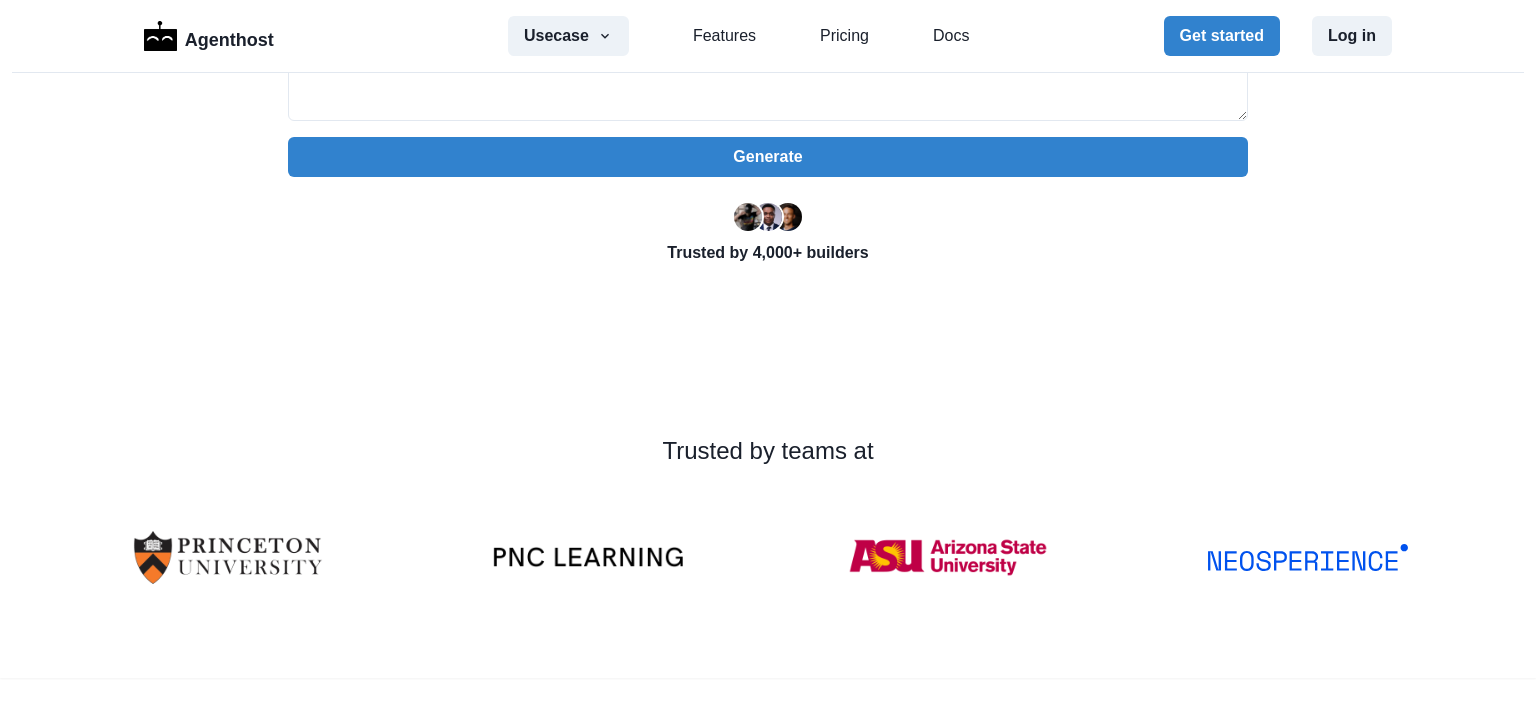 click at bounding box center [768, 217] 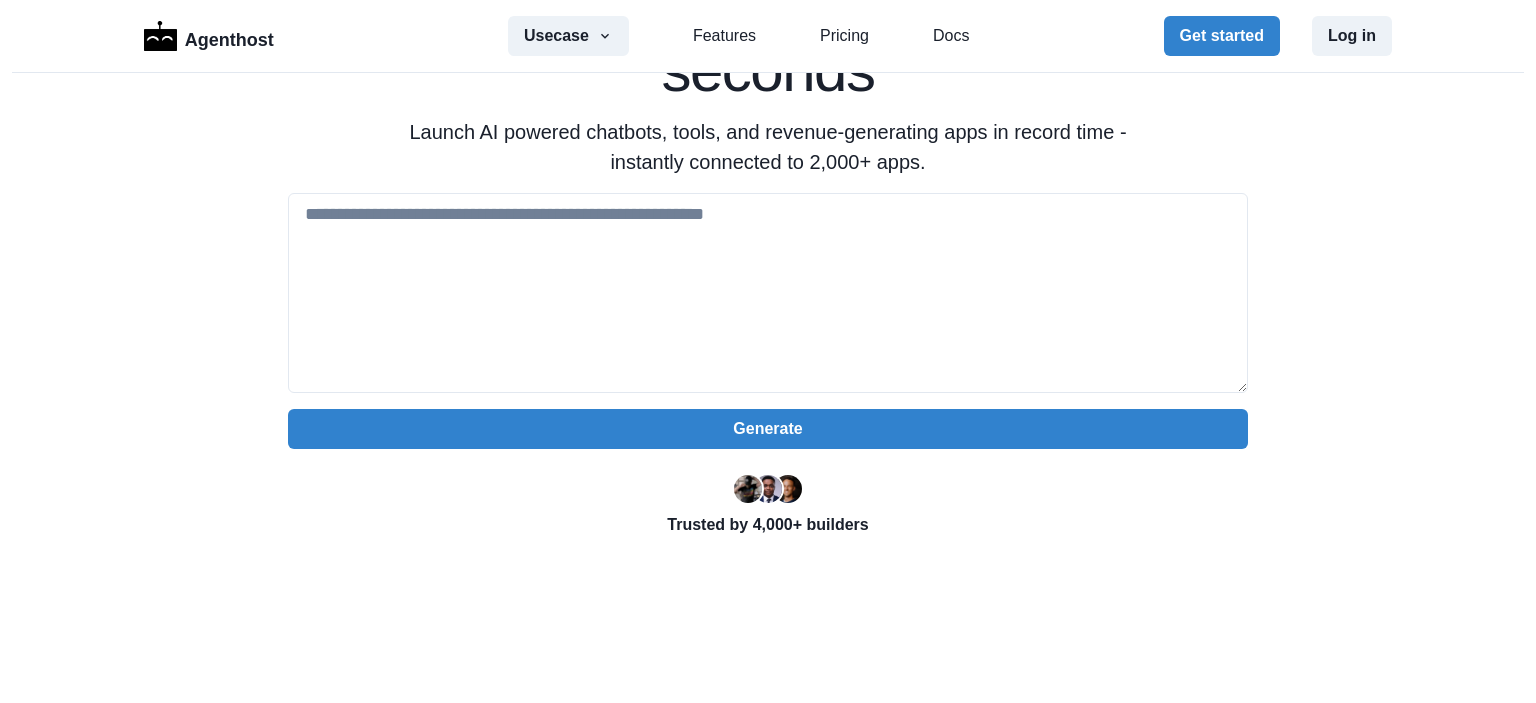 scroll, scrollTop: 0, scrollLeft: 0, axis: both 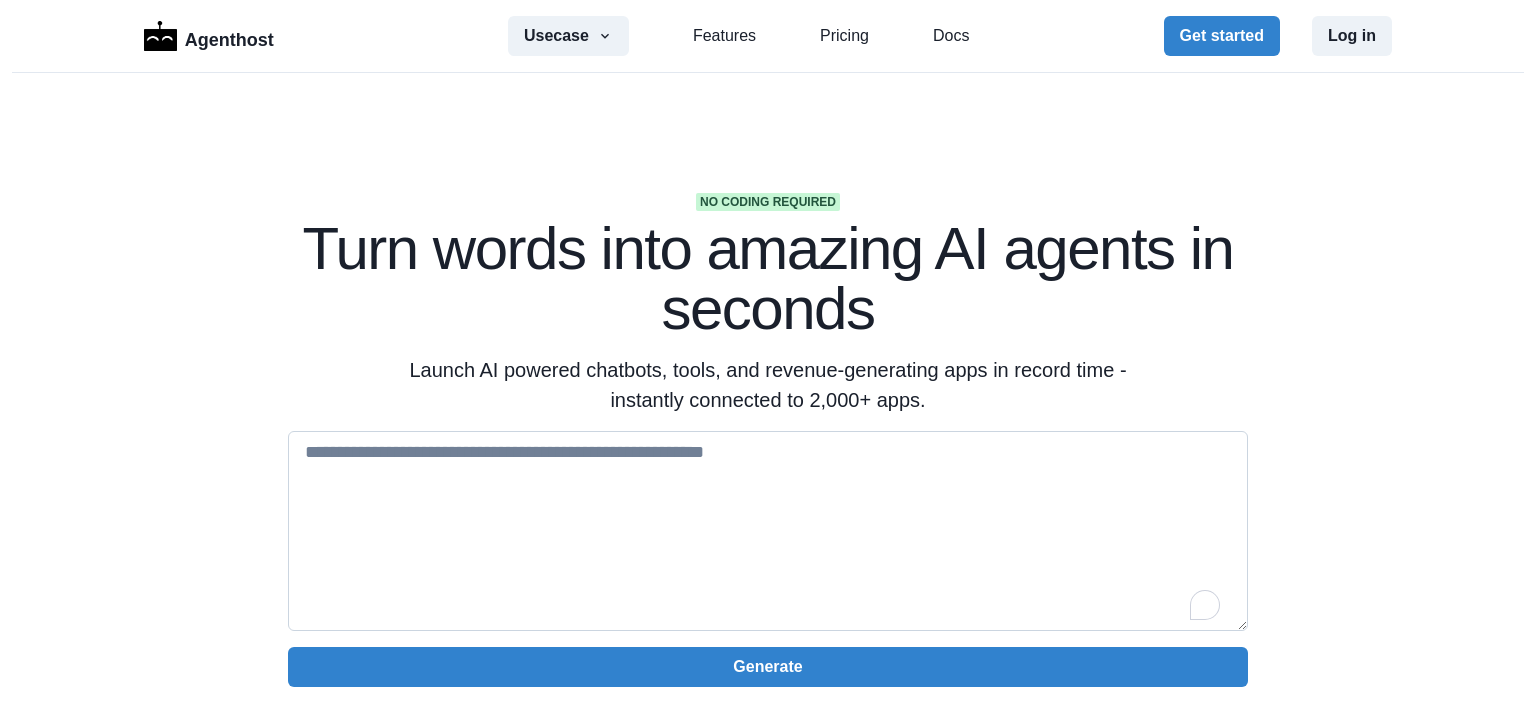 click at bounding box center [768, 531] 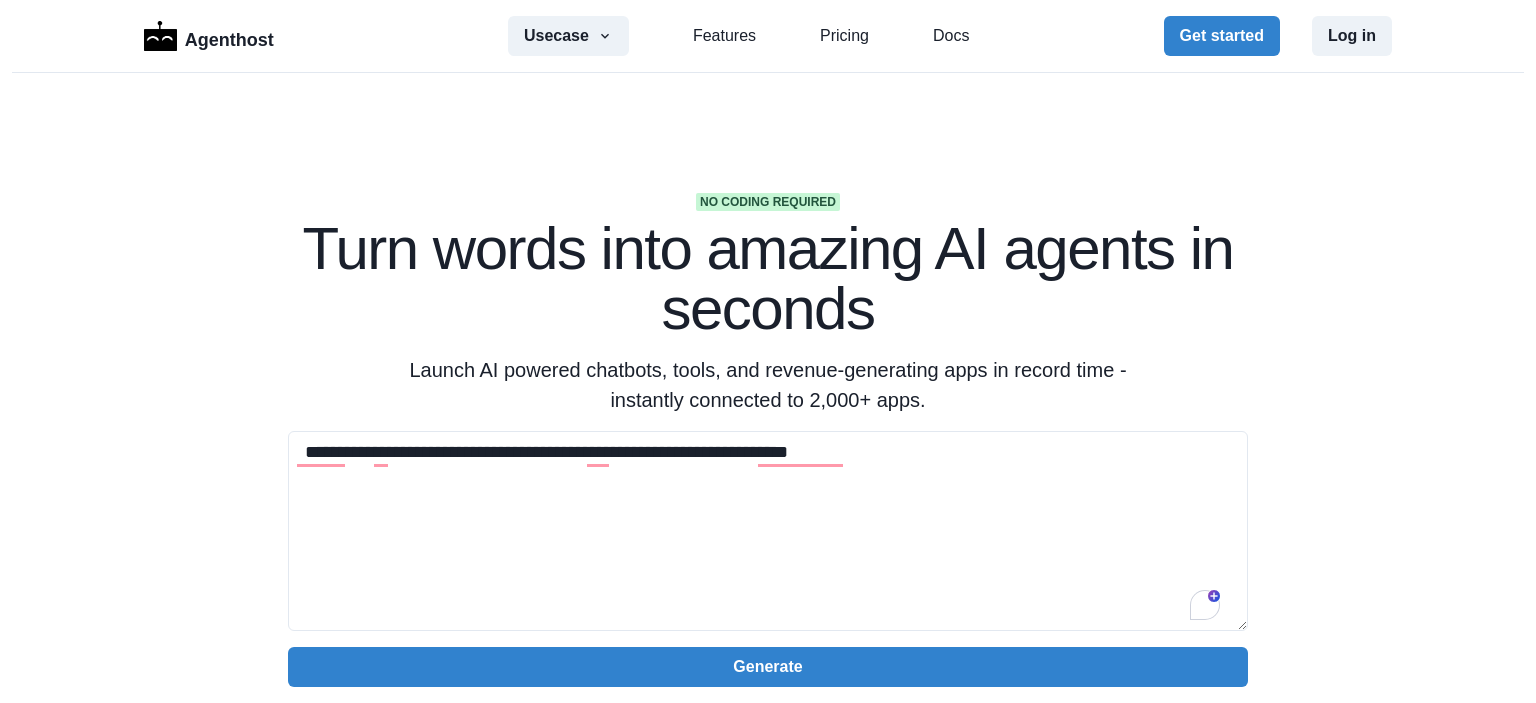 click on "Turn words into amazing AI agents in seconds" at bounding box center [768, 279] 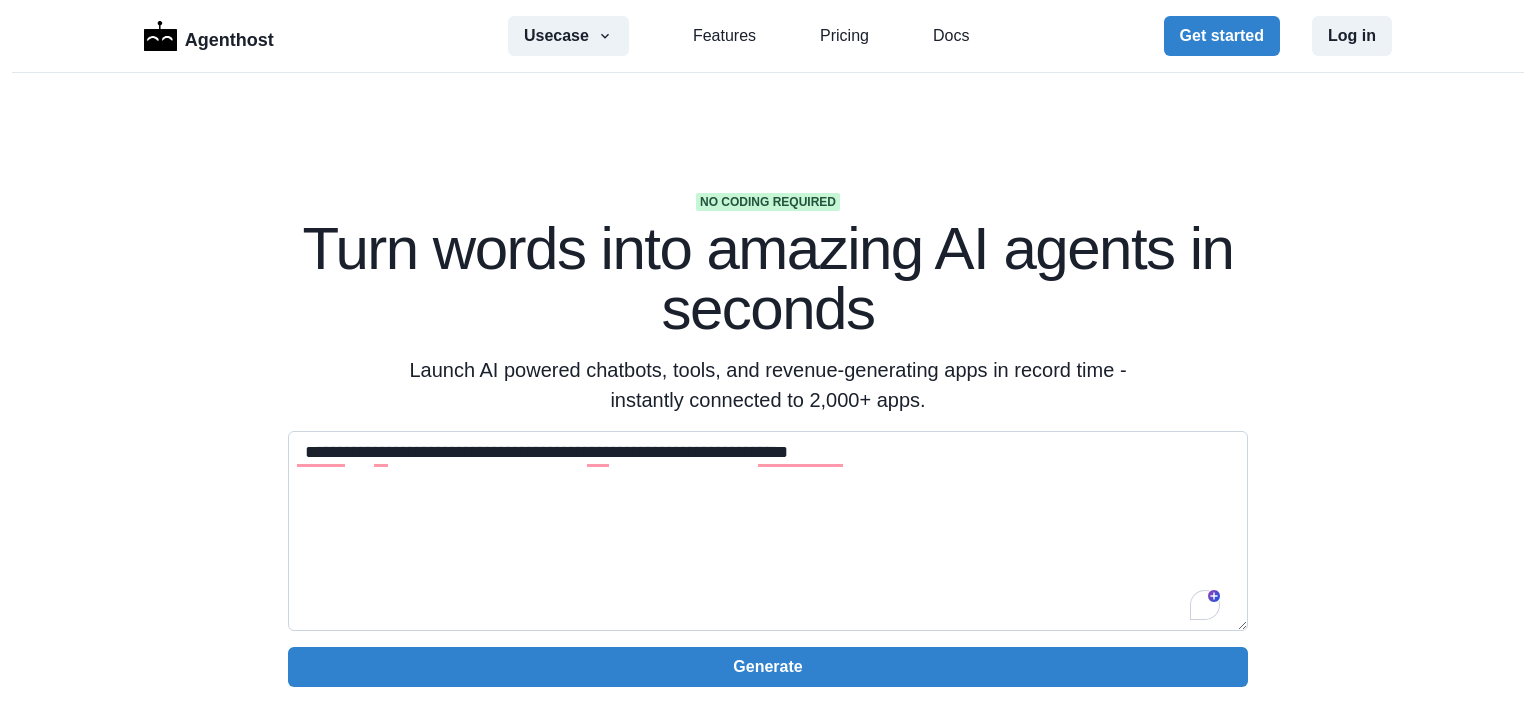 click on "**********" at bounding box center [768, 531] 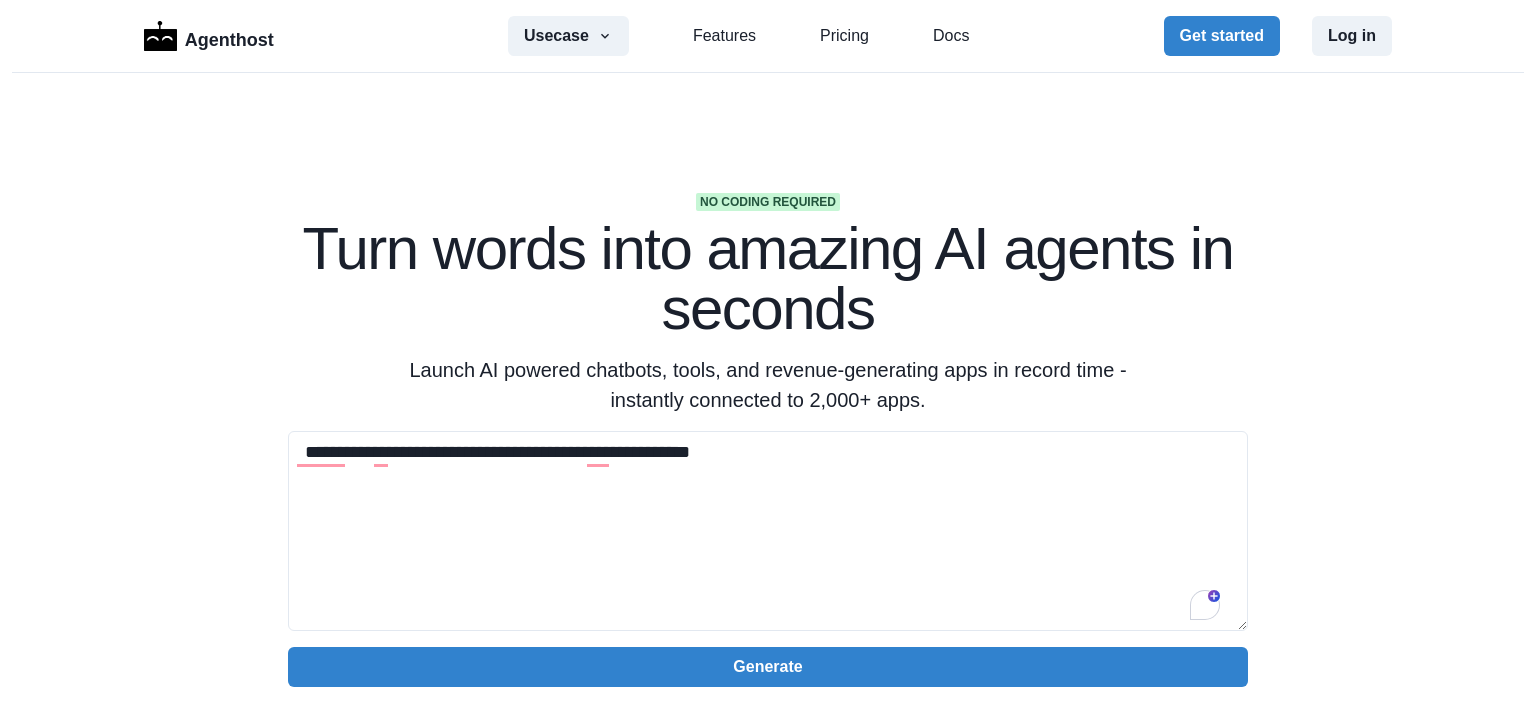 drag, startPoint x: 940, startPoint y: 471, endPoint x: 0, endPoint y: 495, distance: 940.30634 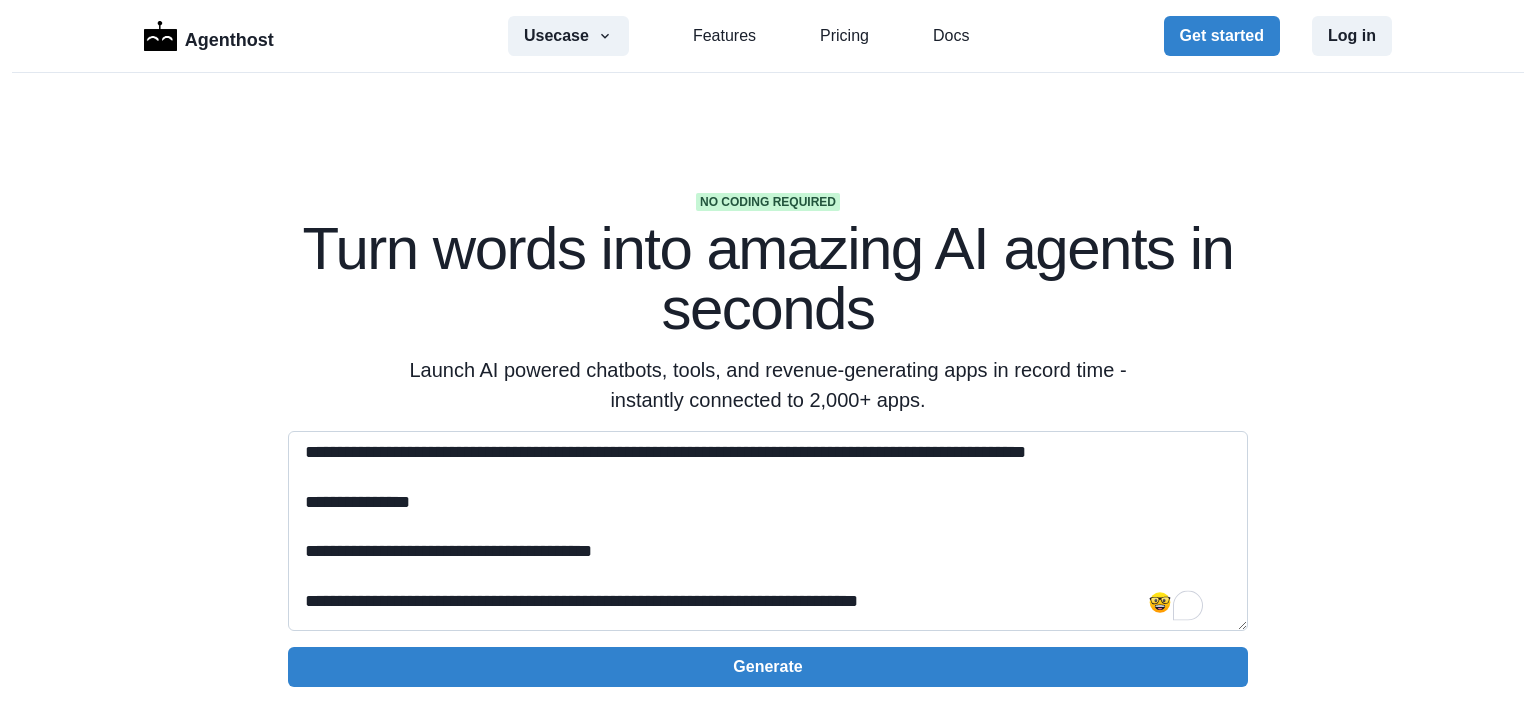 click on "**********" at bounding box center [768, 531] 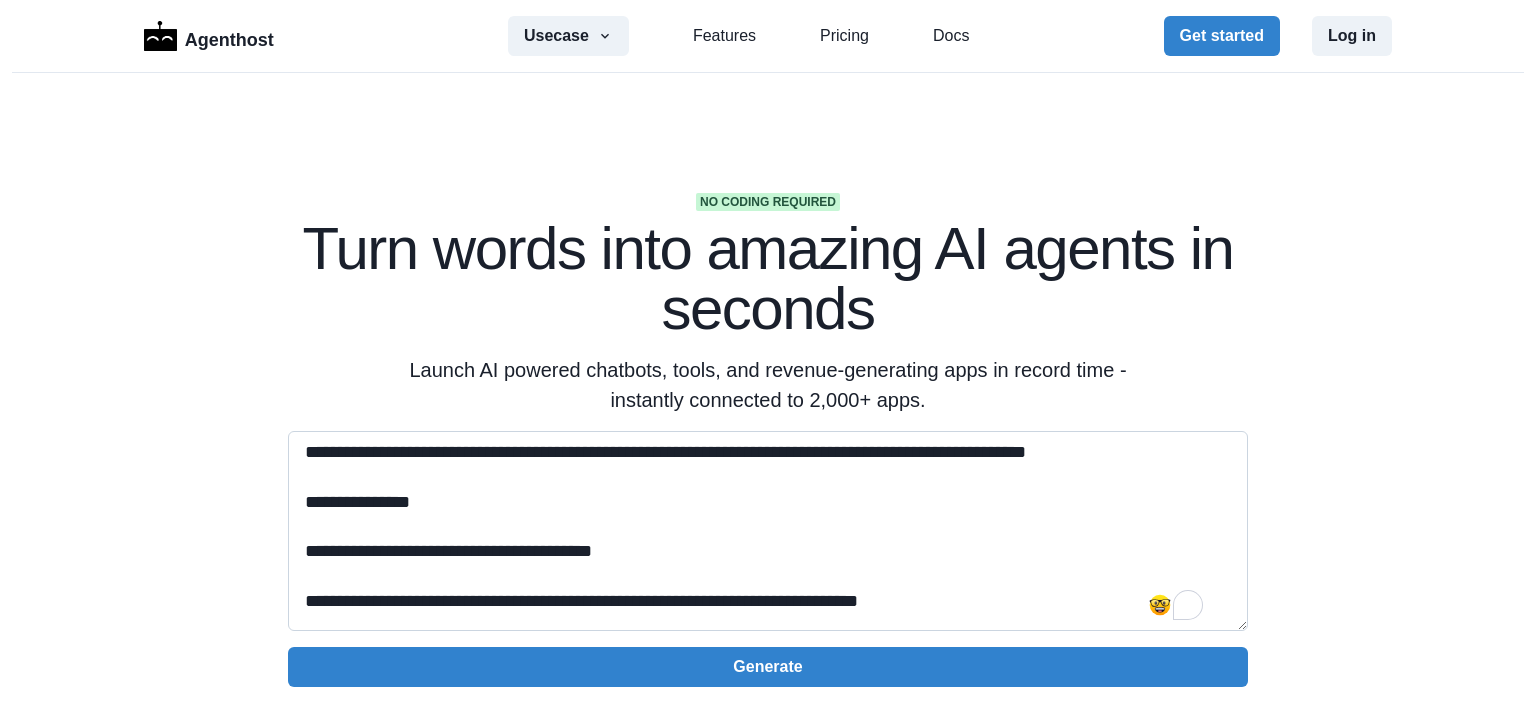 scroll, scrollTop: 263, scrollLeft: 0, axis: vertical 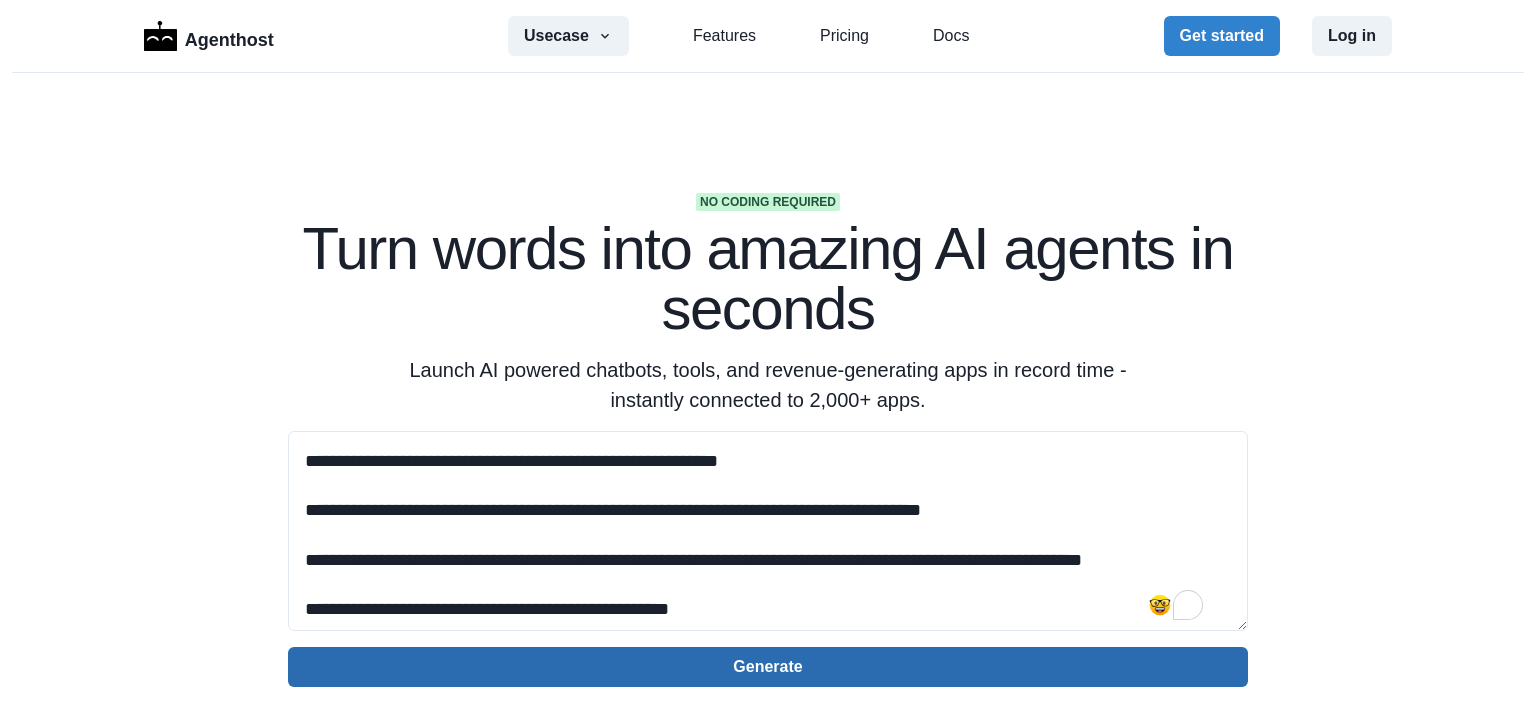 type on "**********" 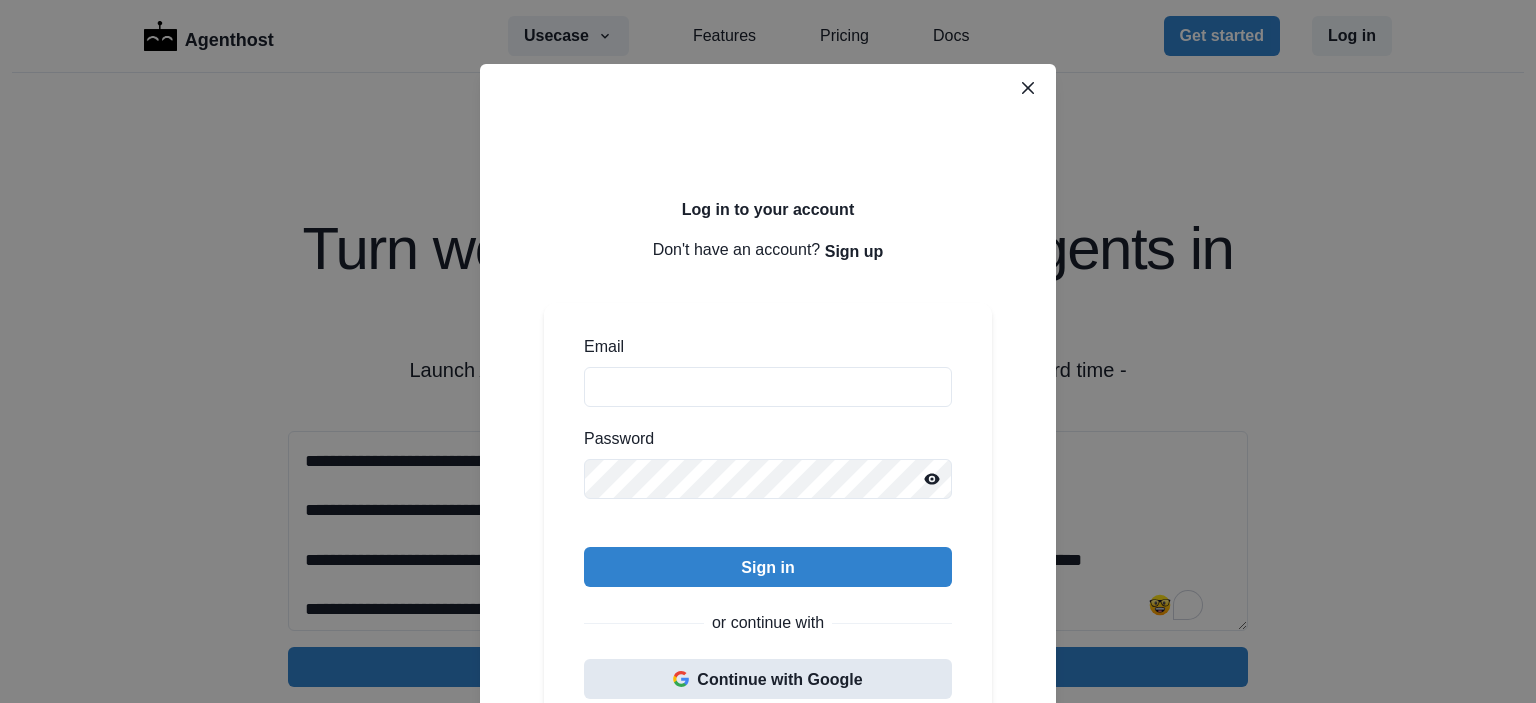 click 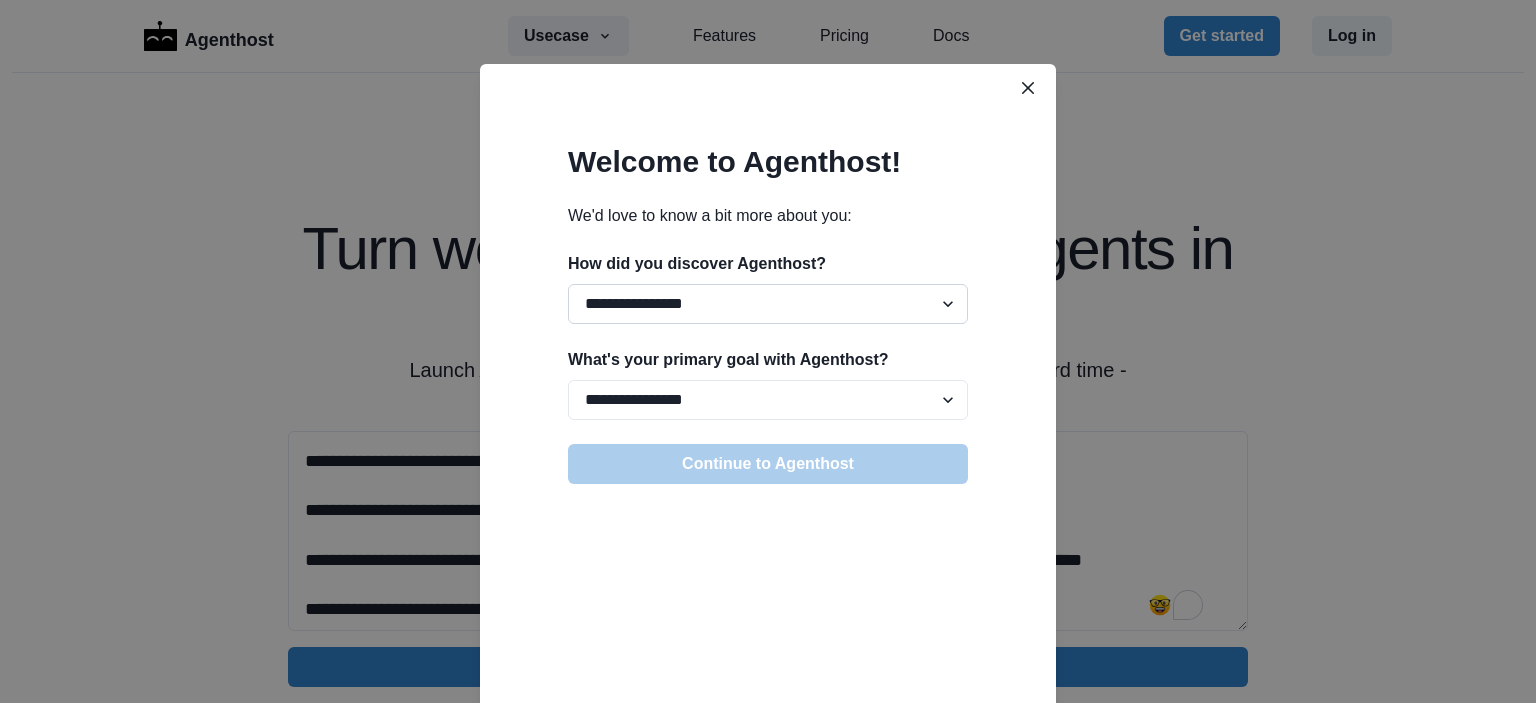 click on "**********" at bounding box center [768, 304] 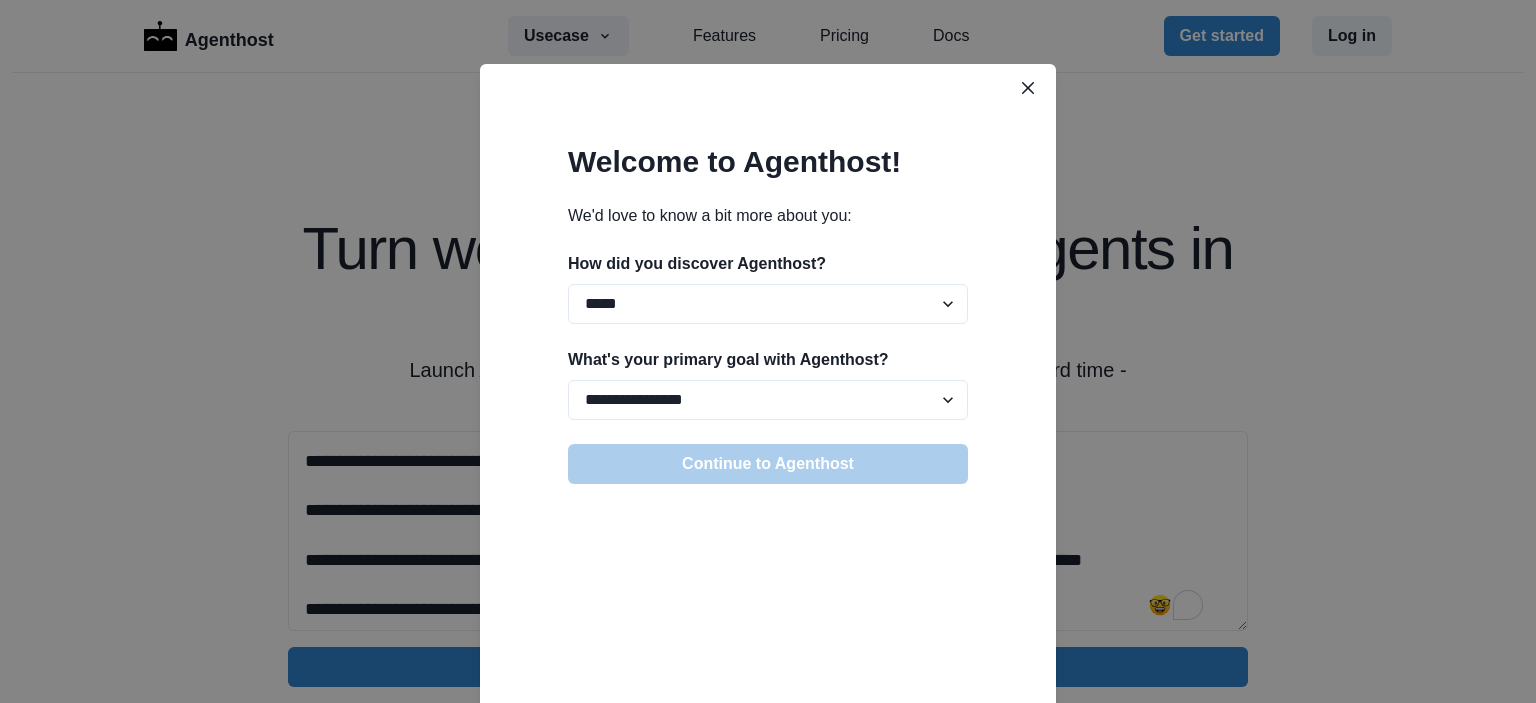 click on "**********" at bounding box center [768, 304] 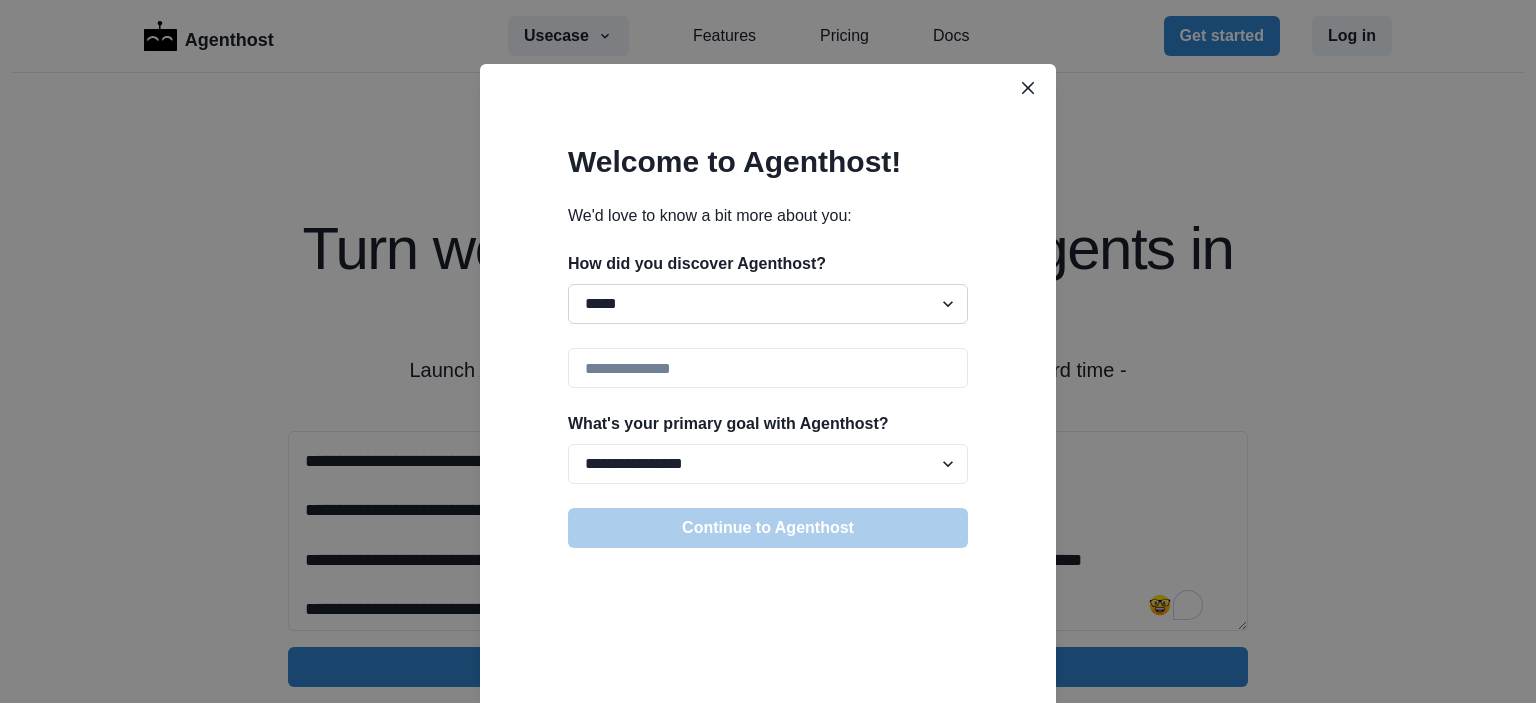 click on "**********" at bounding box center [768, 304] 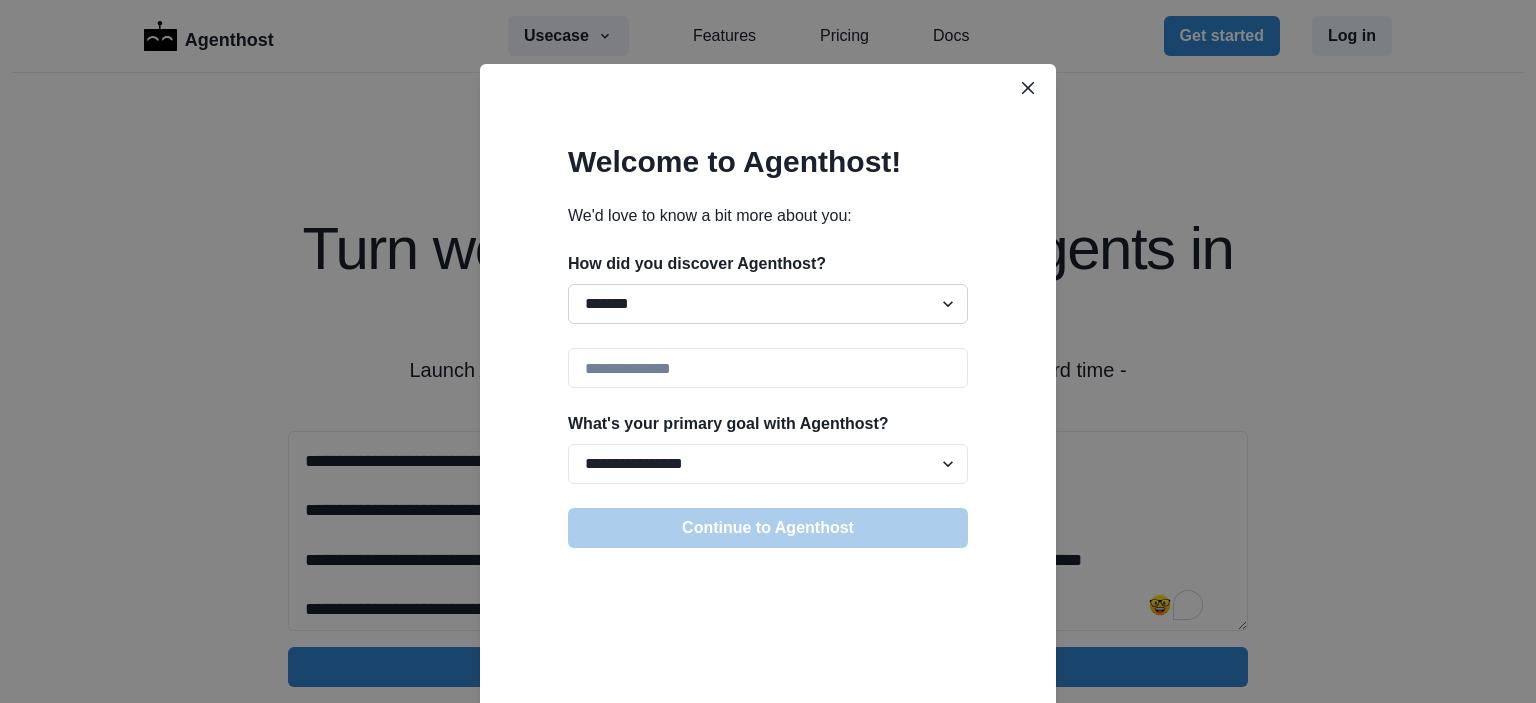 click on "**********" at bounding box center (768, 304) 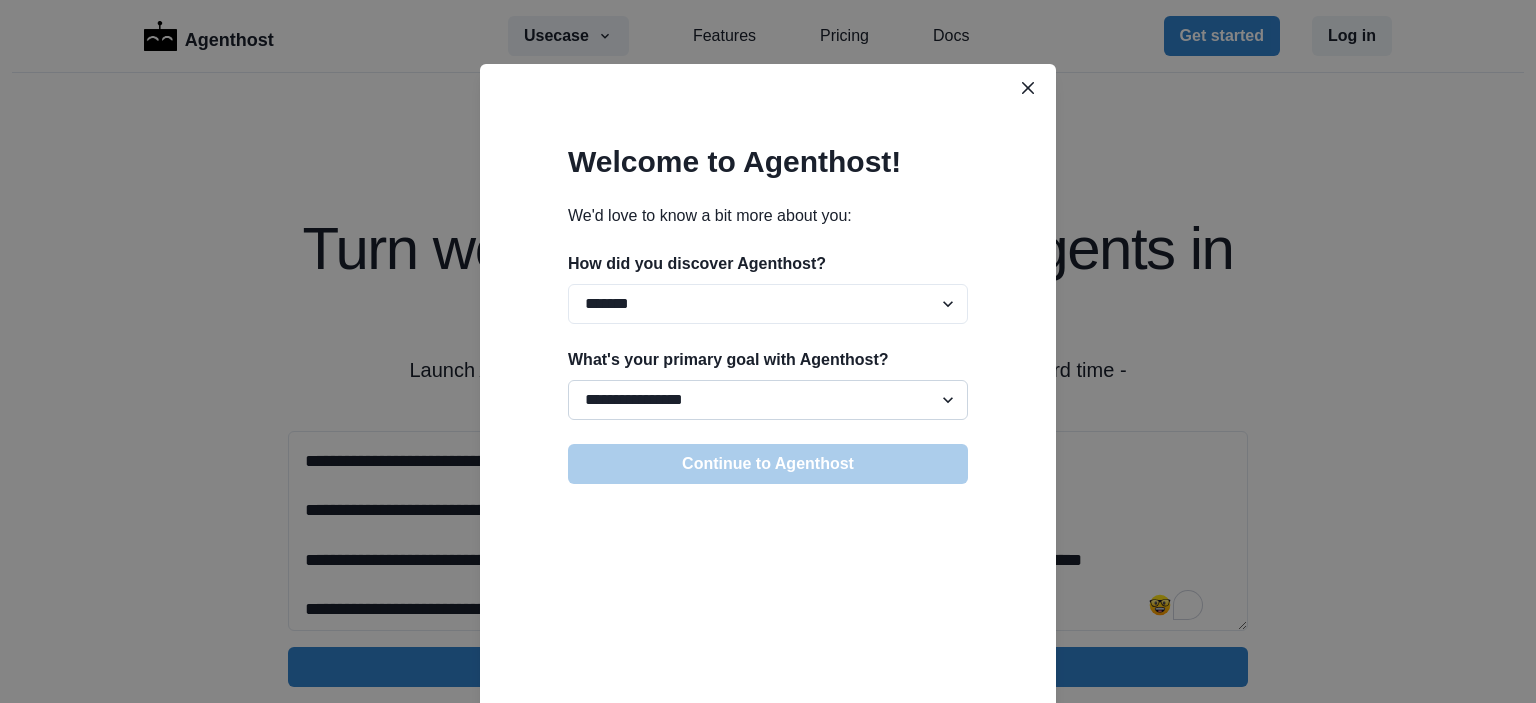 click on "**********" at bounding box center (768, 400) 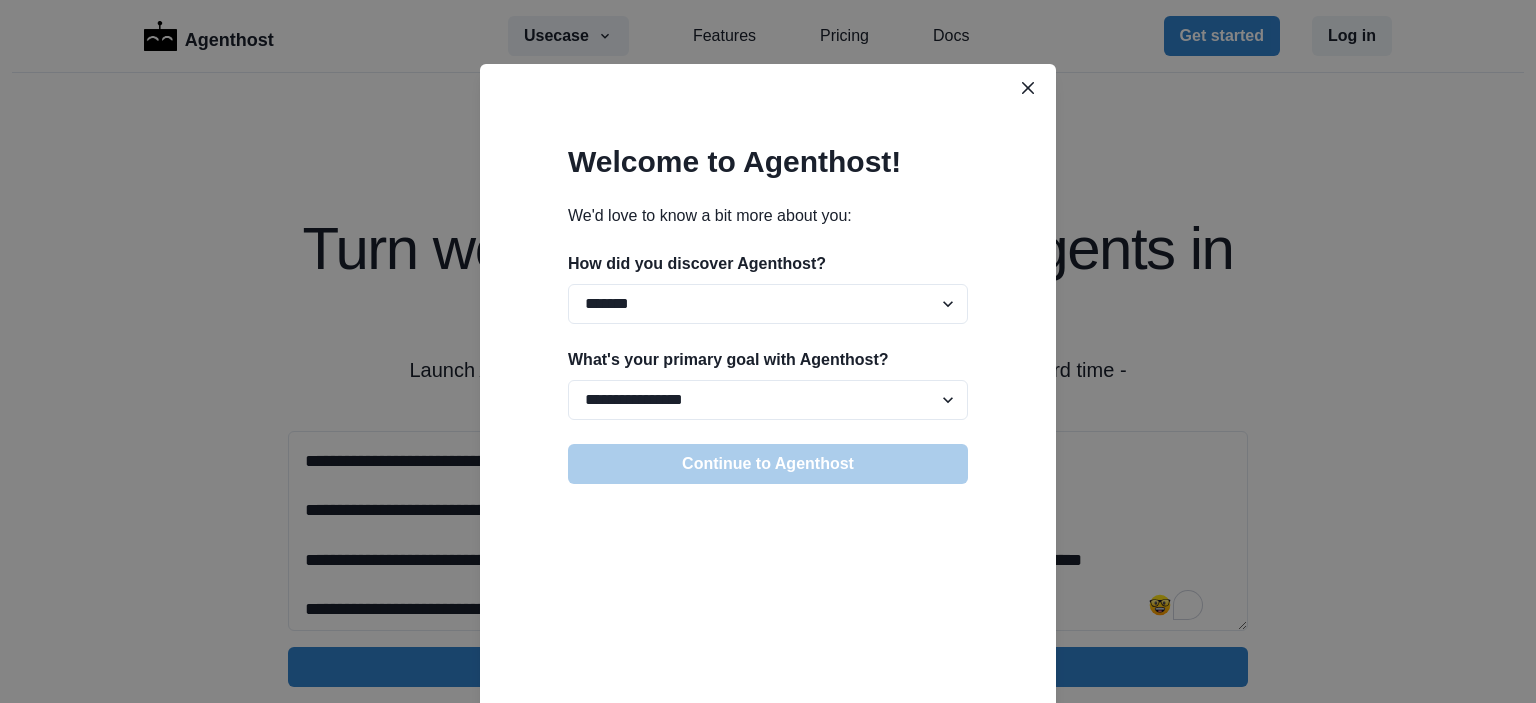 select on "**********" 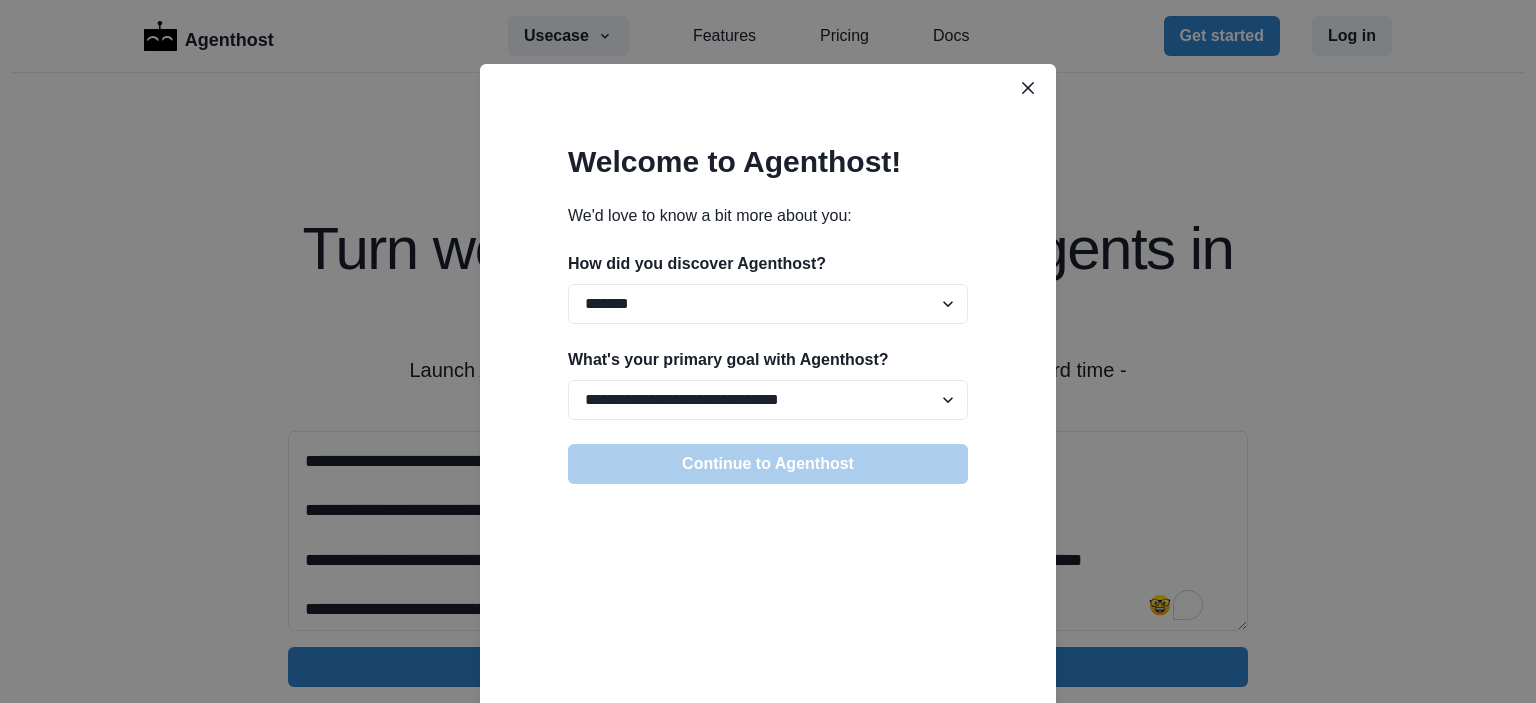 click on "**********" at bounding box center [768, 400] 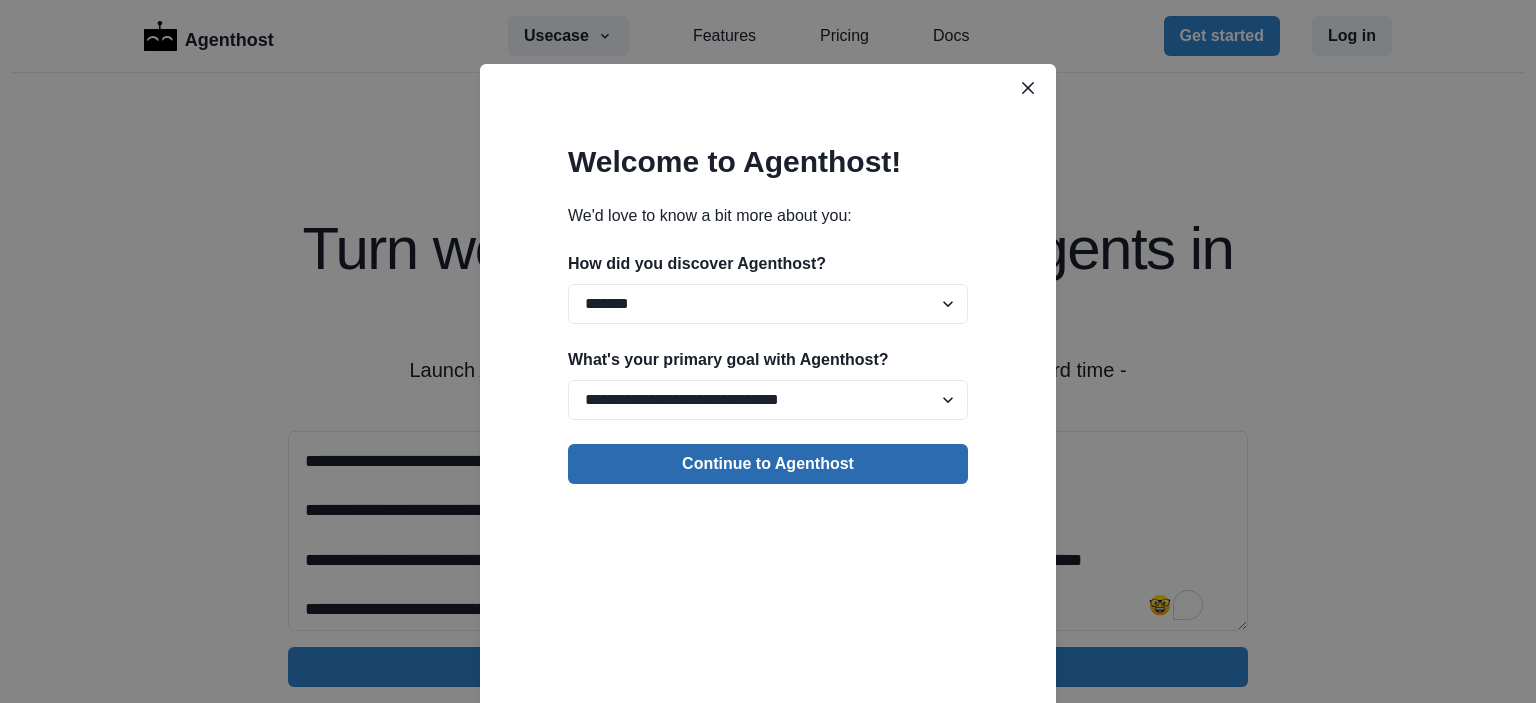 click on "Continue to Agenthost" at bounding box center [768, 464] 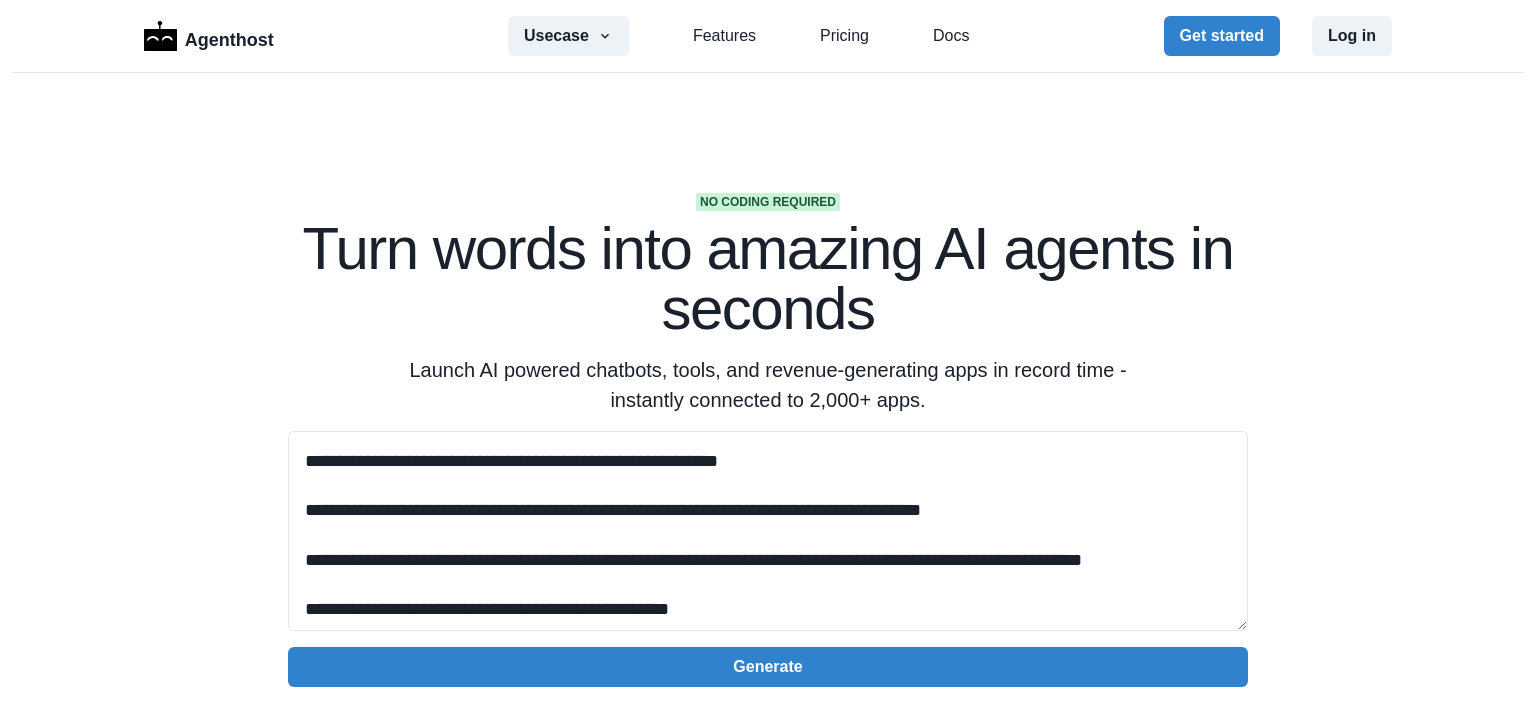 scroll, scrollTop: 1, scrollLeft: 0, axis: vertical 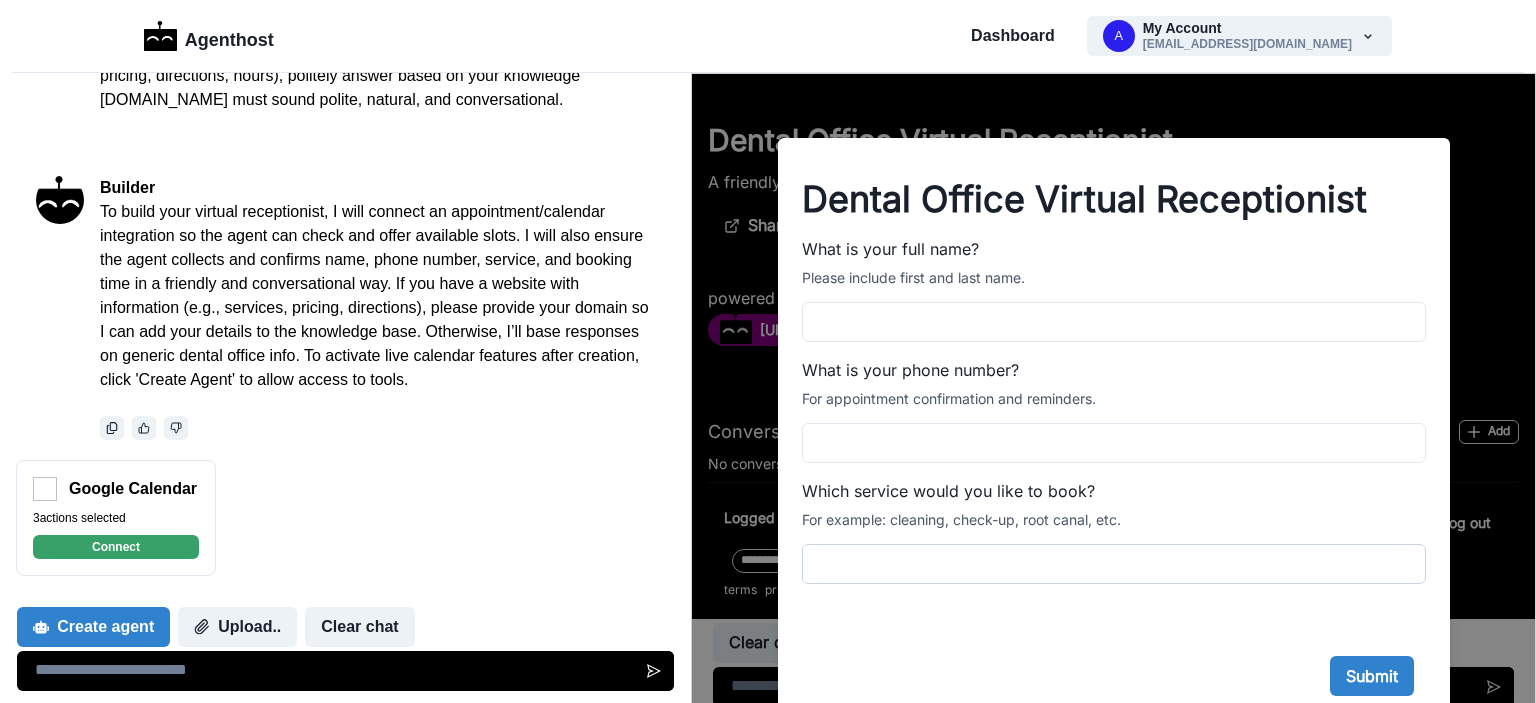click on "Which service would you like to book?" at bounding box center [1114, 564] 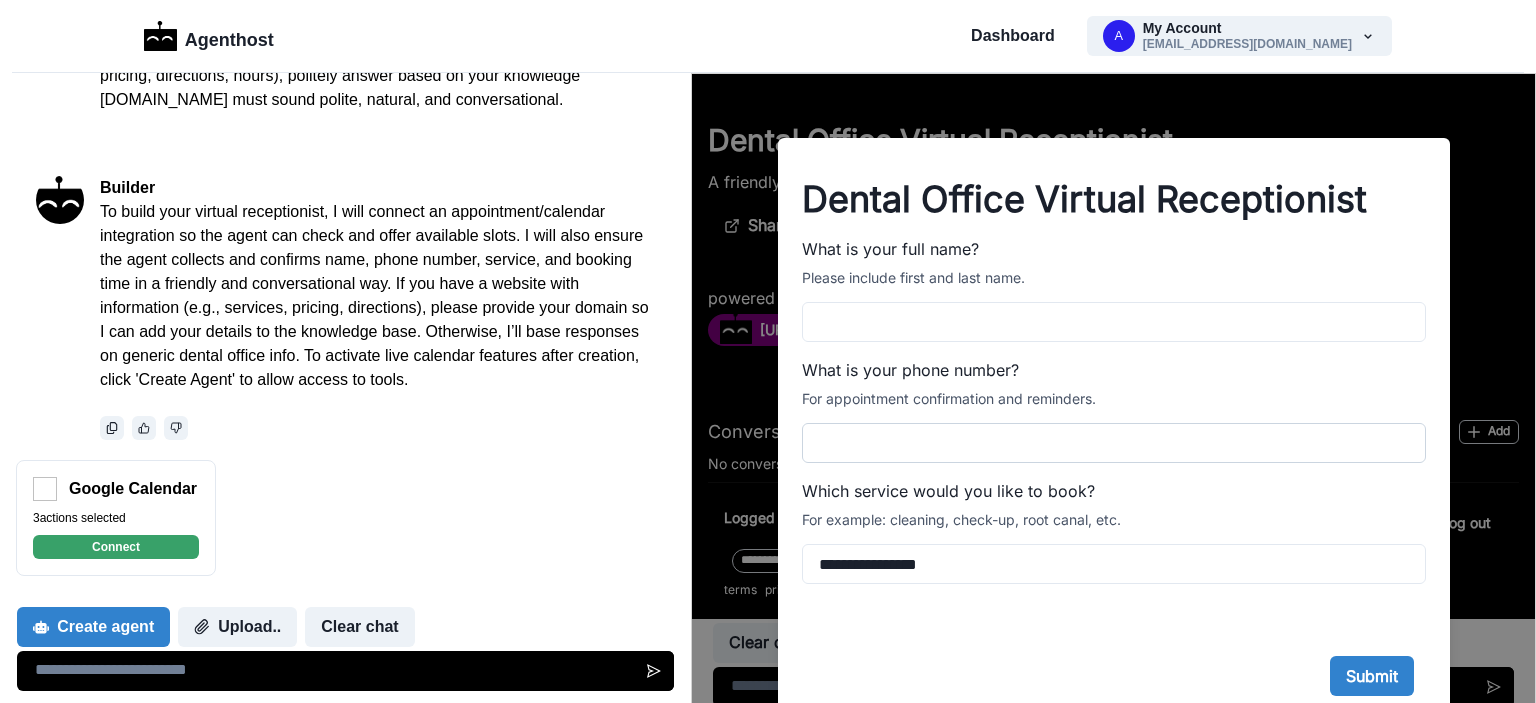 type on "**********" 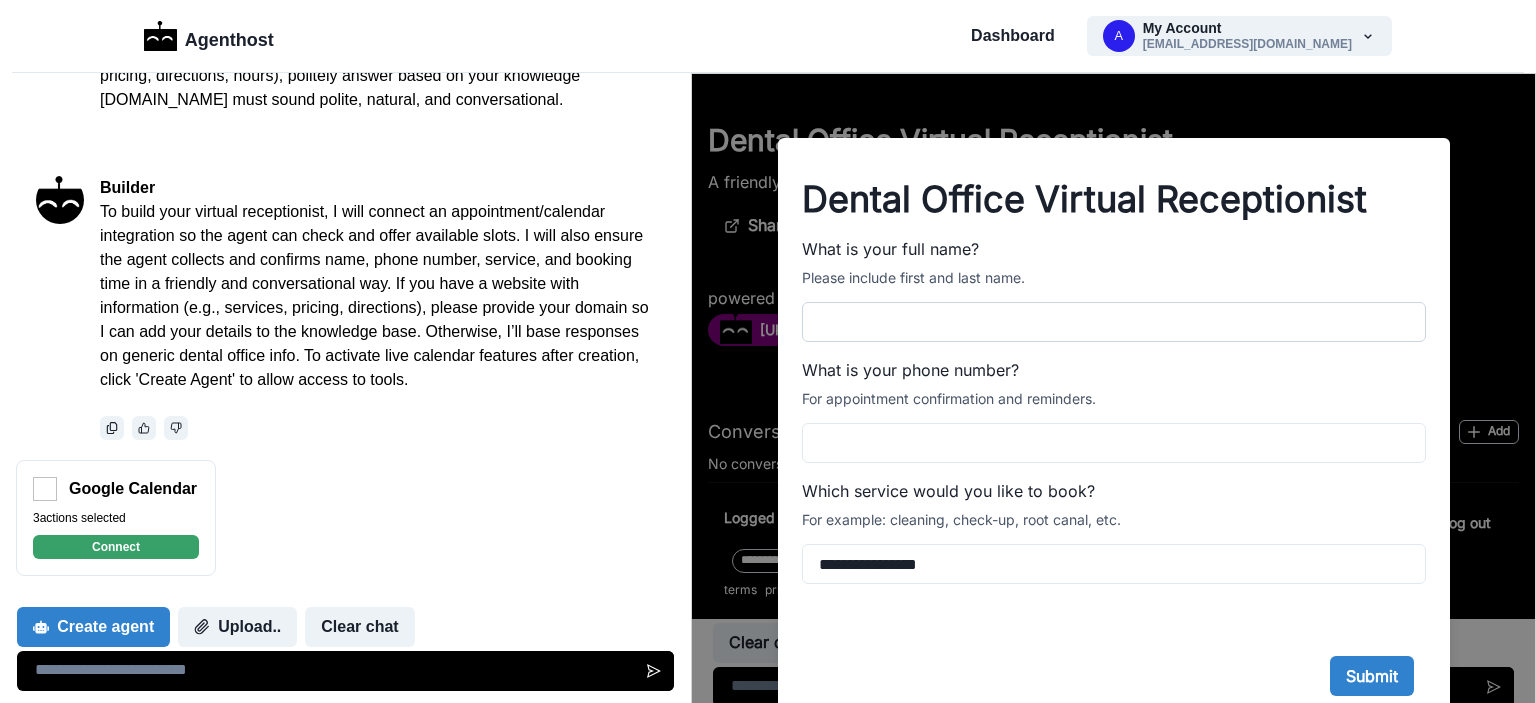 click on "What is your full name?" at bounding box center [1114, 322] 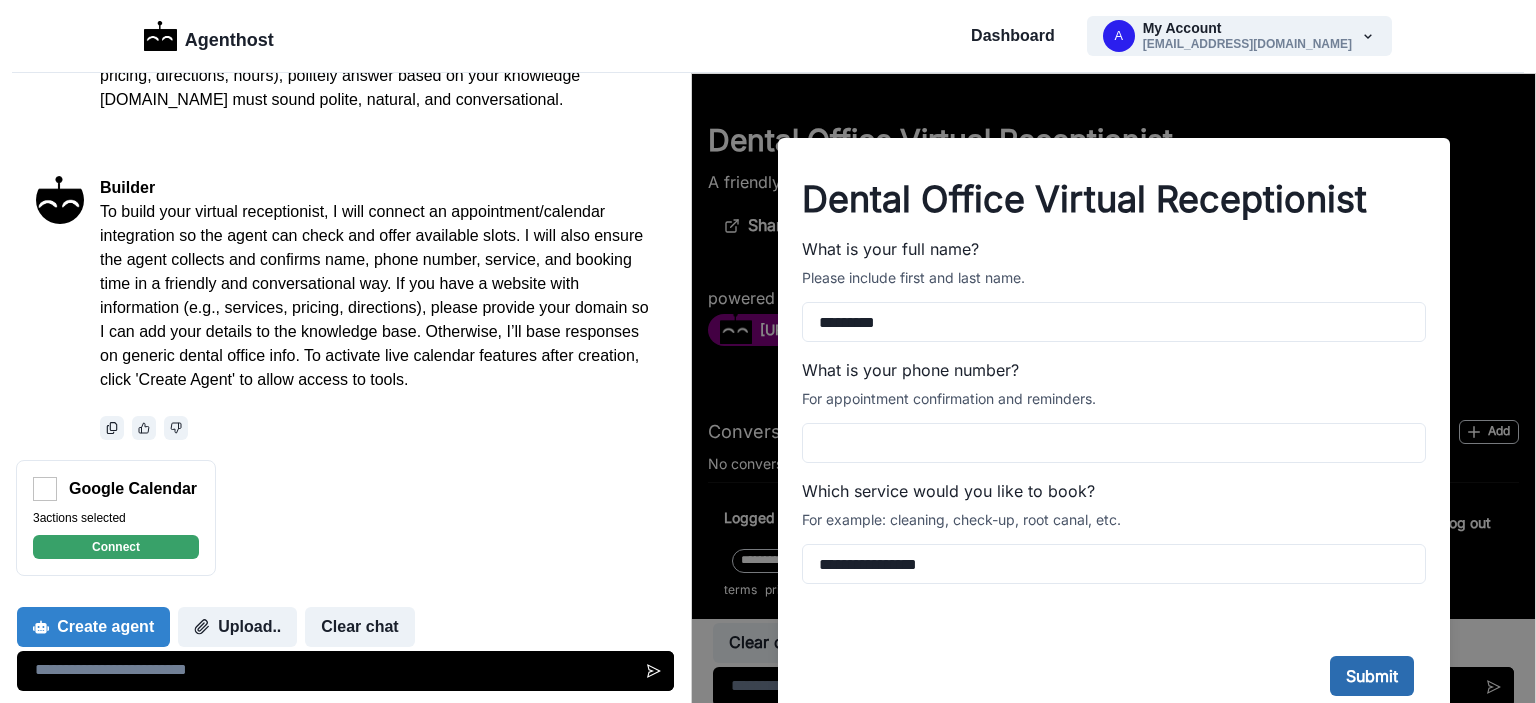 type on "*********" 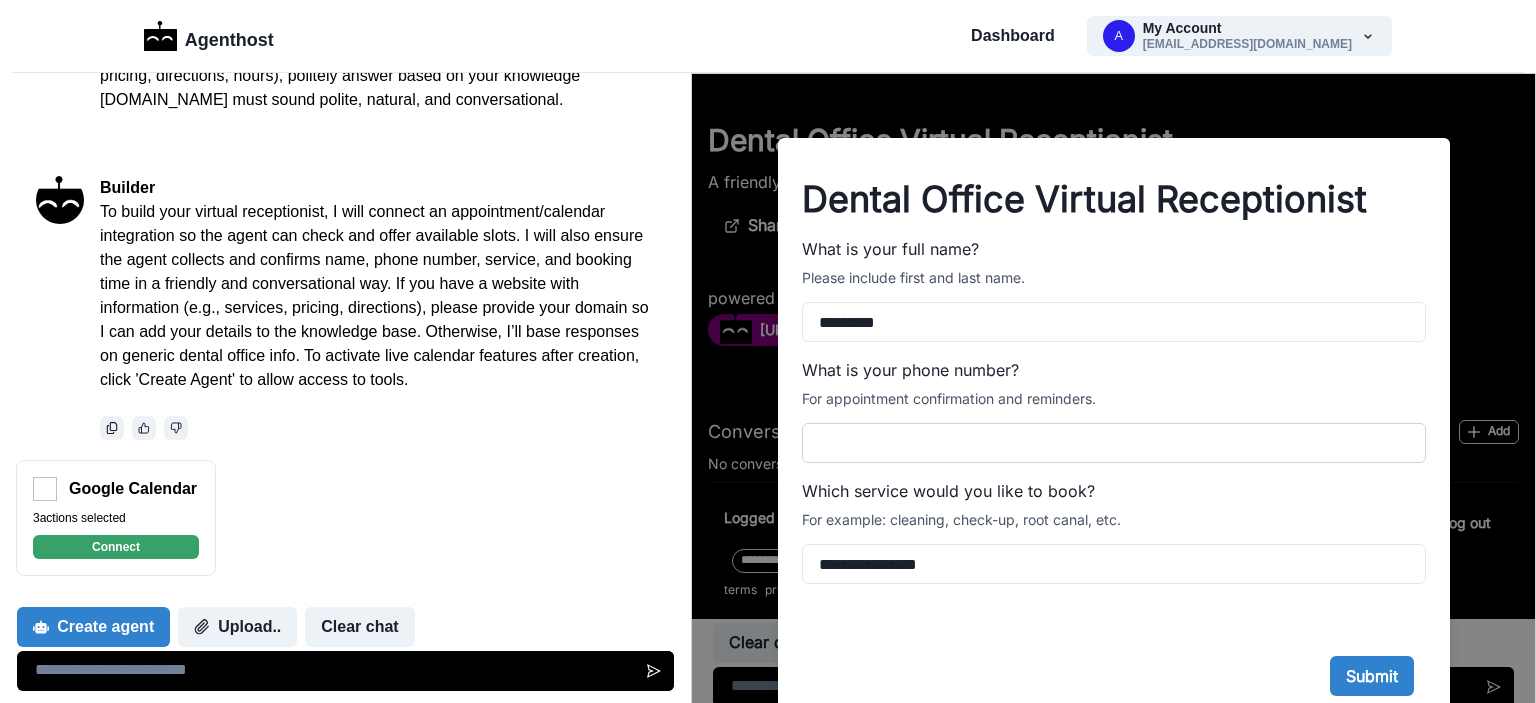 click on "What is your phone number?" at bounding box center (1114, 443) 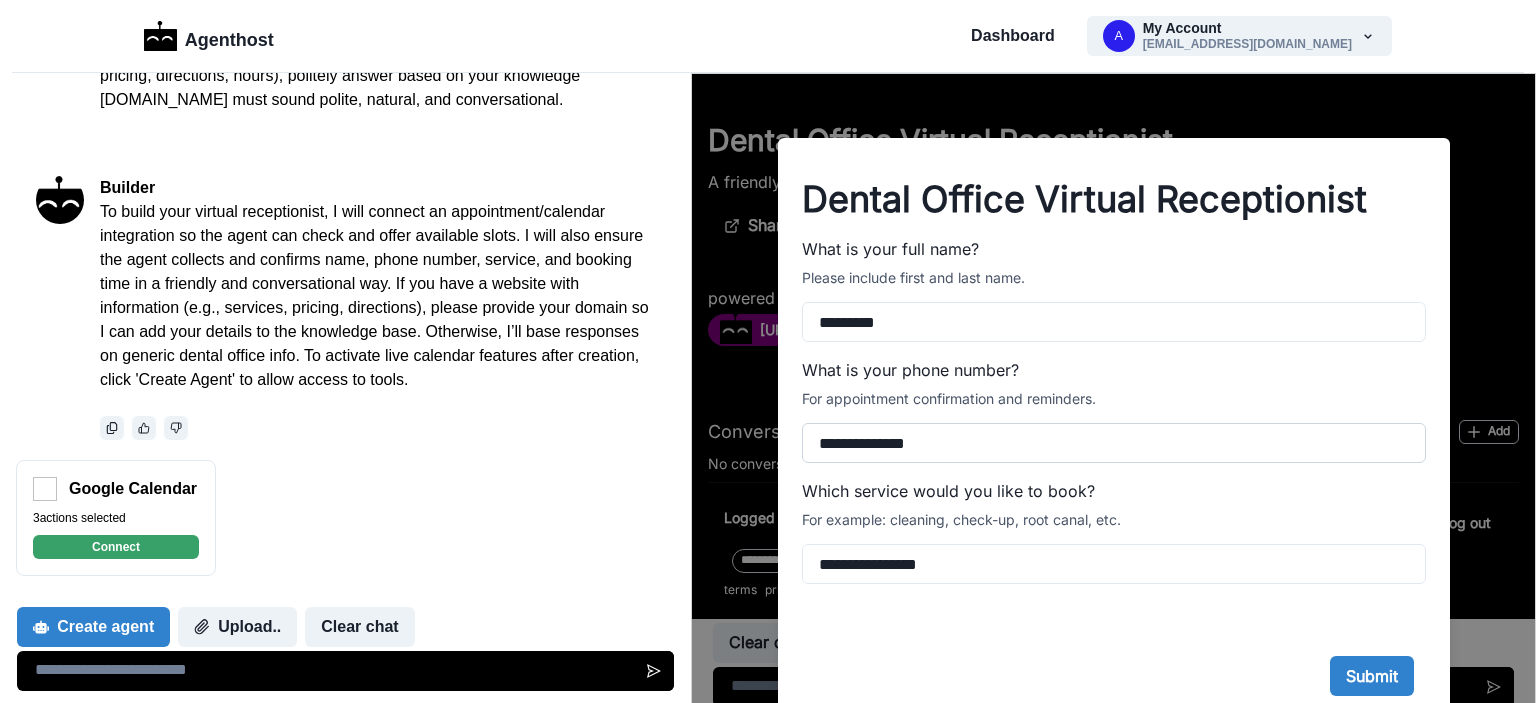 type on "**********" 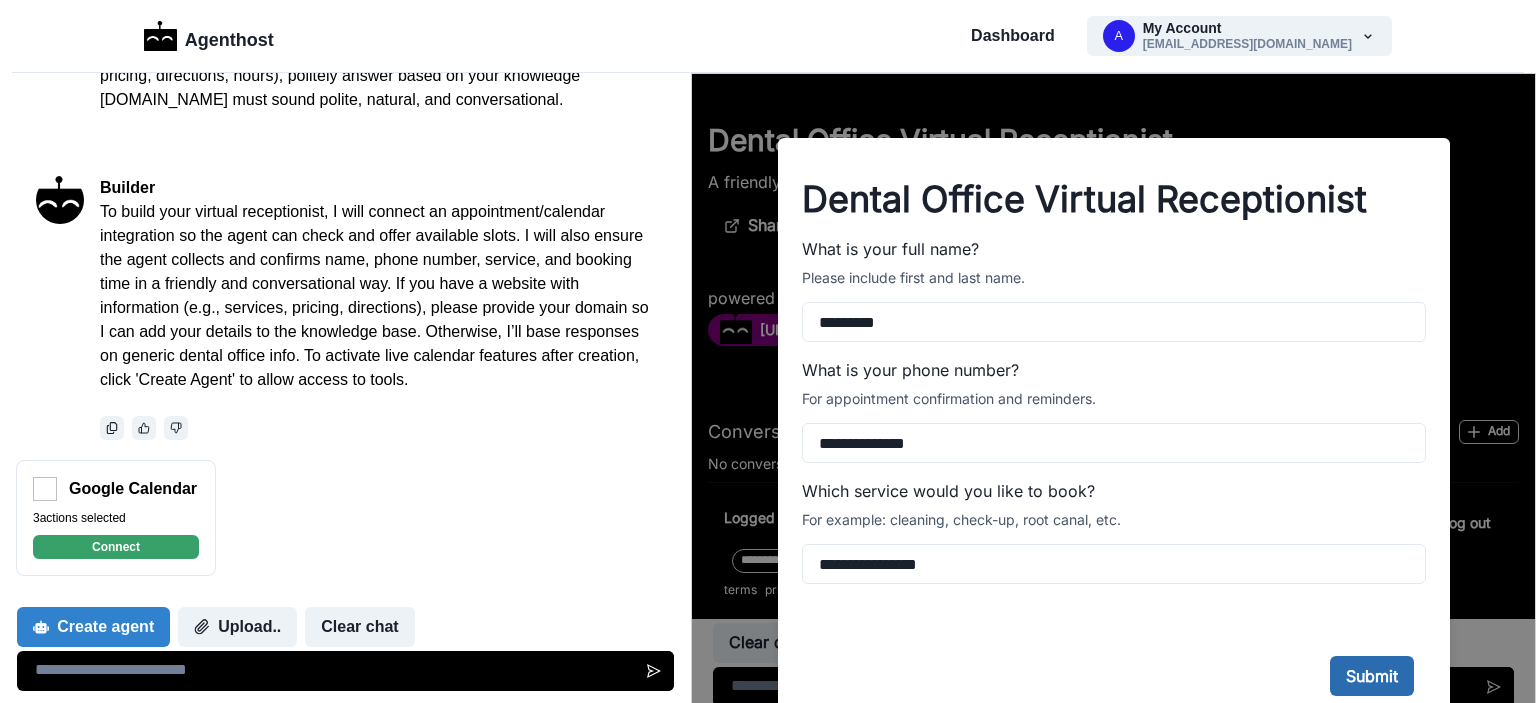 click on "Submit" at bounding box center (1372, 676) 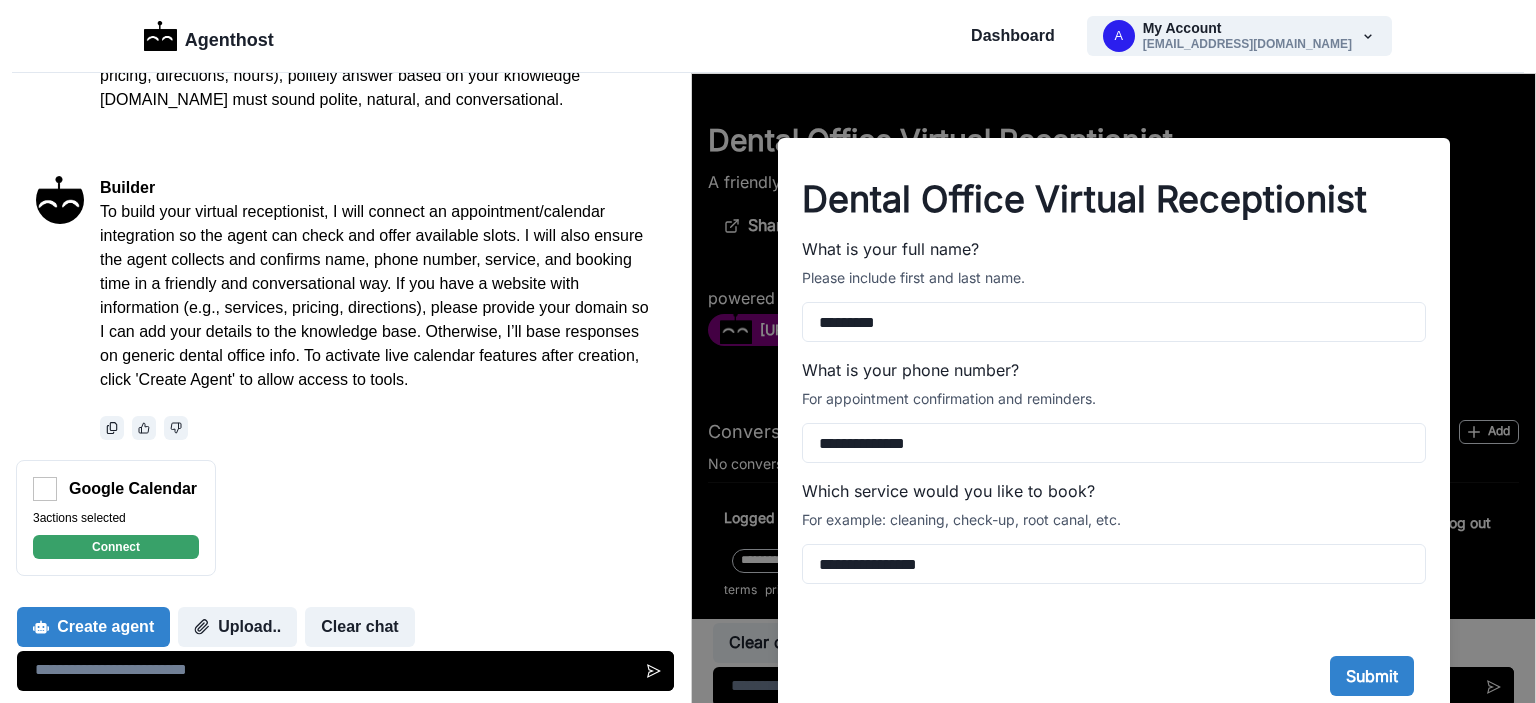 click on "Please include first and last name." at bounding box center (1114, 277) 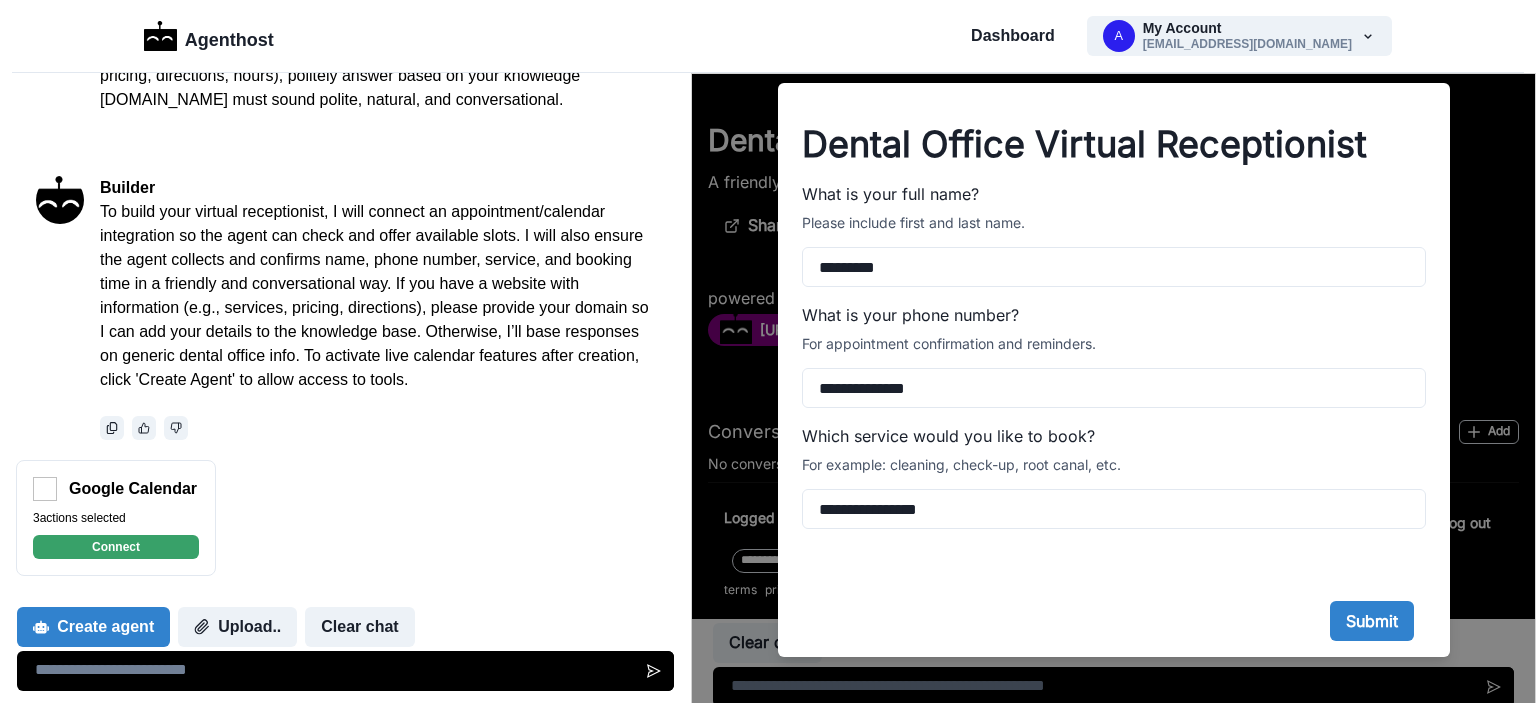 scroll, scrollTop: 56, scrollLeft: 0, axis: vertical 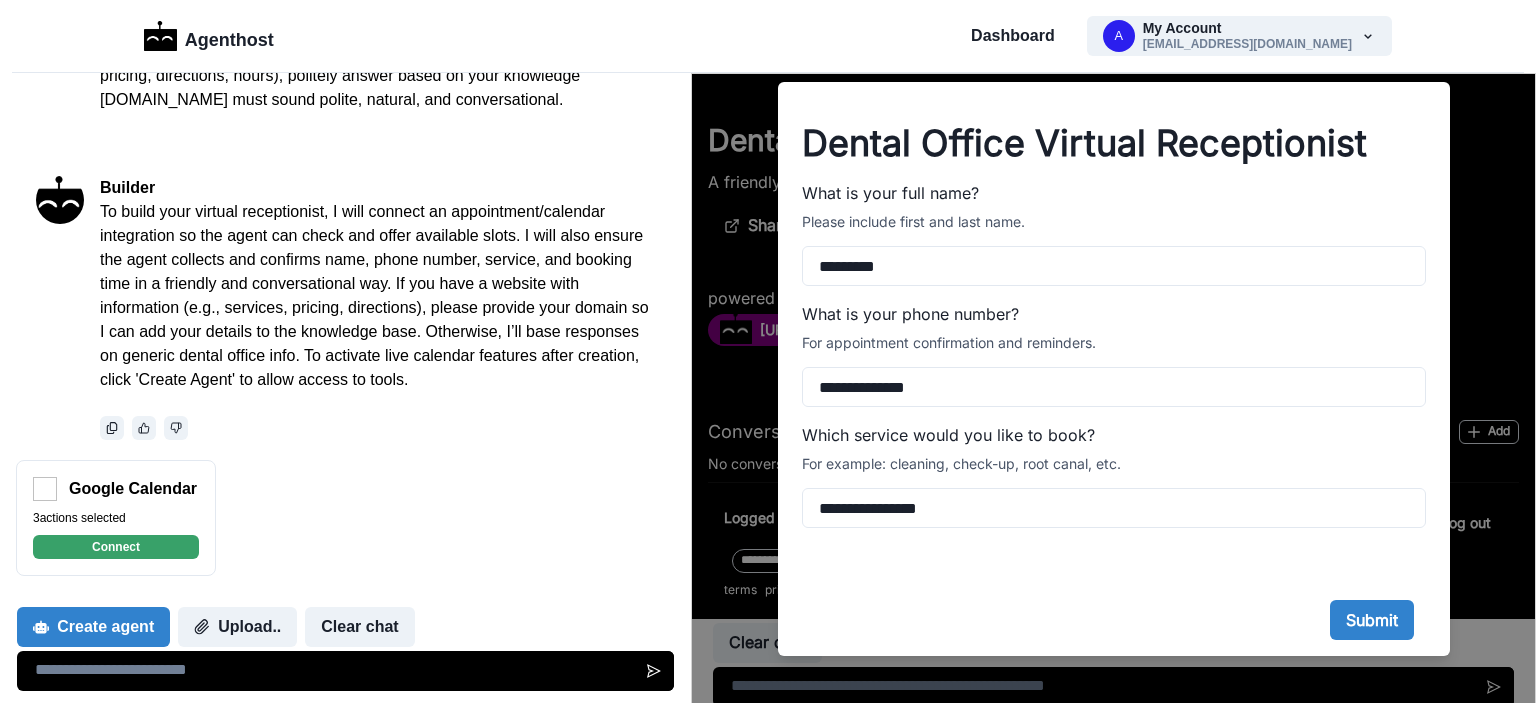 drag, startPoint x: 957, startPoint y: 397, endPoint x: 684, endPoint y: 417, distance: 273.73163 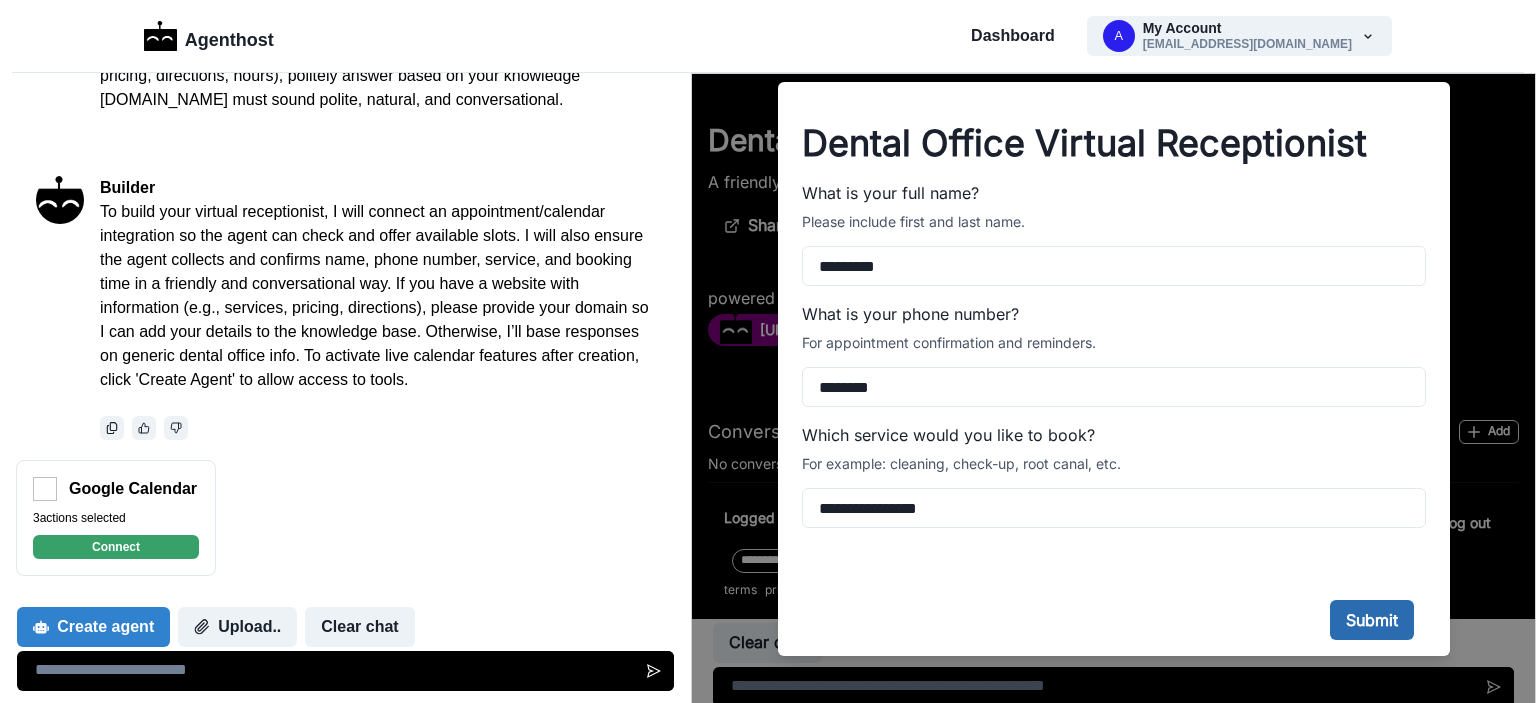 click on "Submit" at bounding box center (1372, 620) 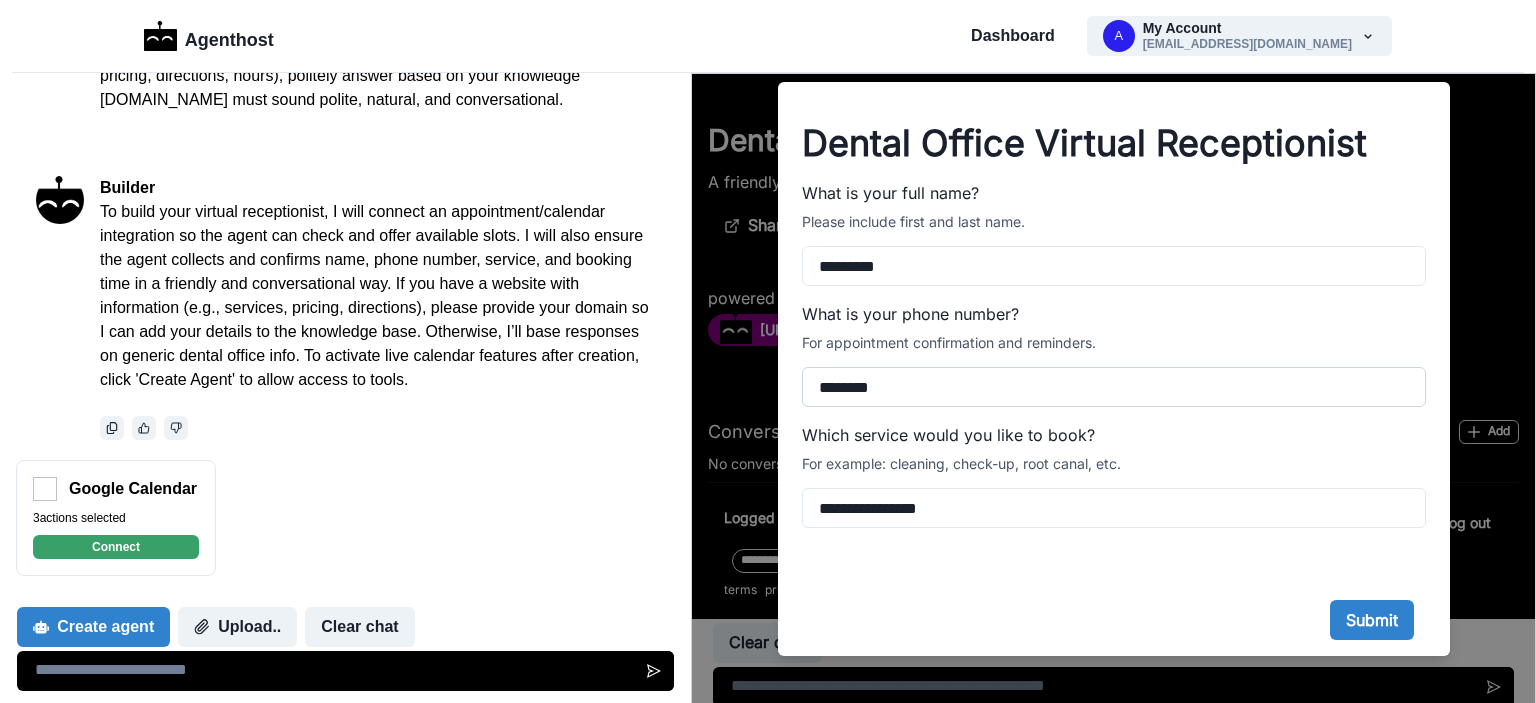 click on "********" at bounding box center [1114, 387] 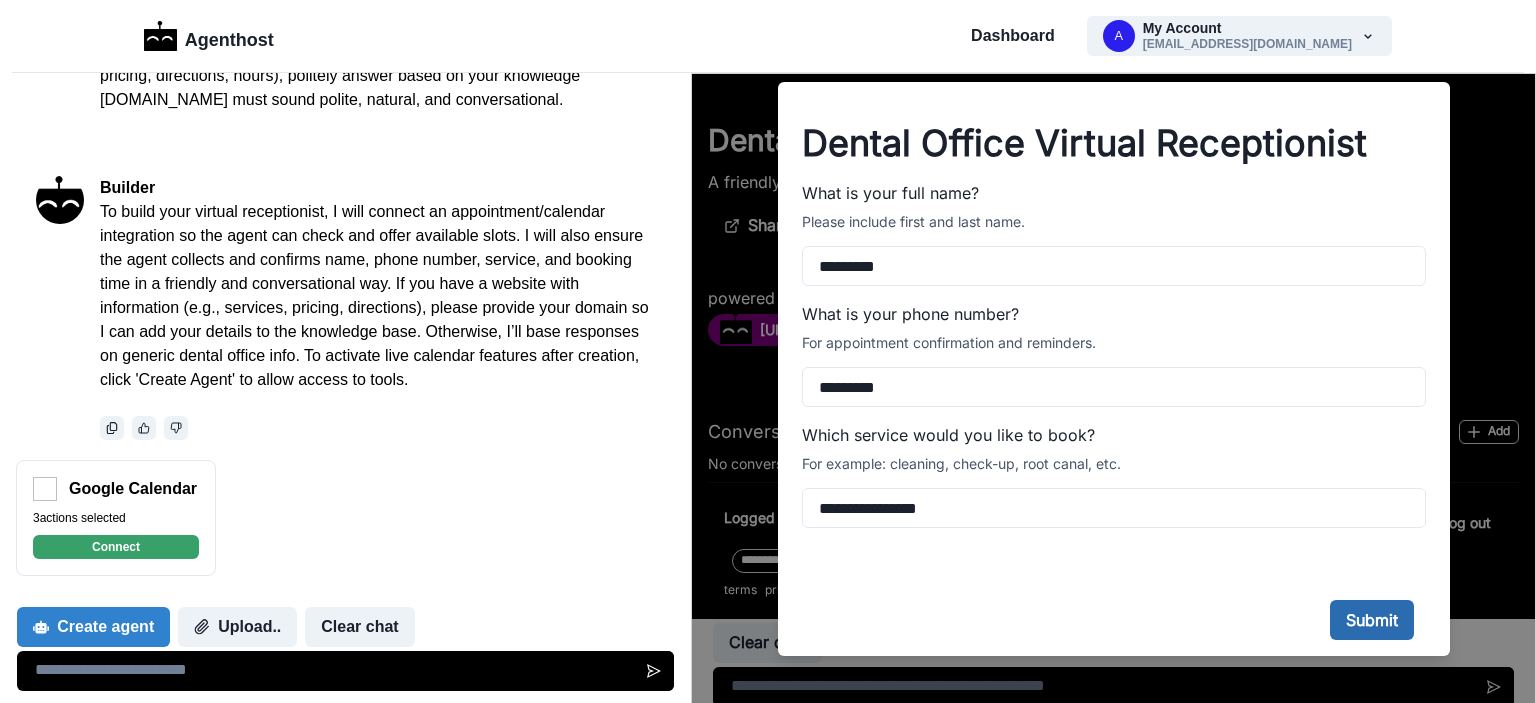 type on "*********" 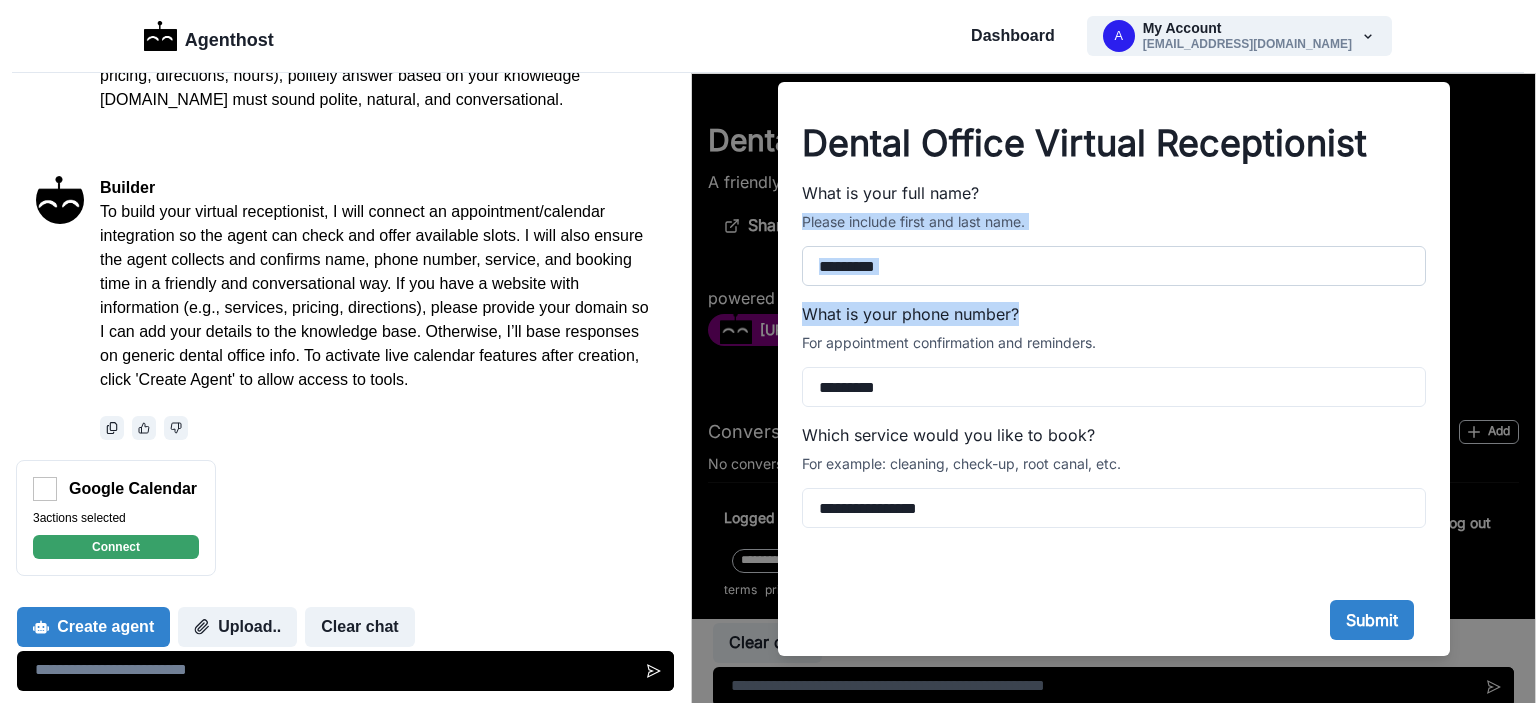 drag, startPoint x: 1395, startPoint y: 172, endPoint x: 1356, endPoint y: 285, distance: 119.54079 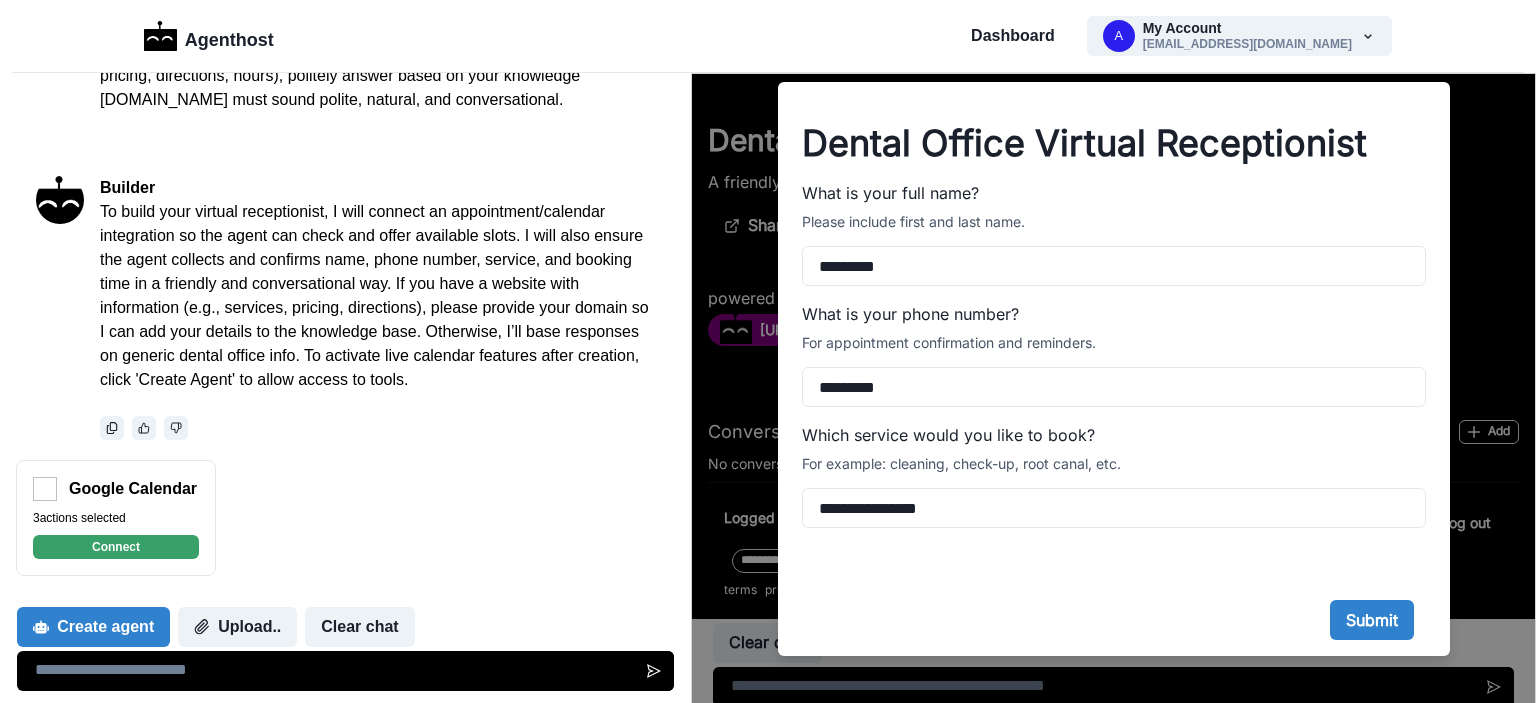 click on "Please include first and last name." at bounding box center (1114, 221) 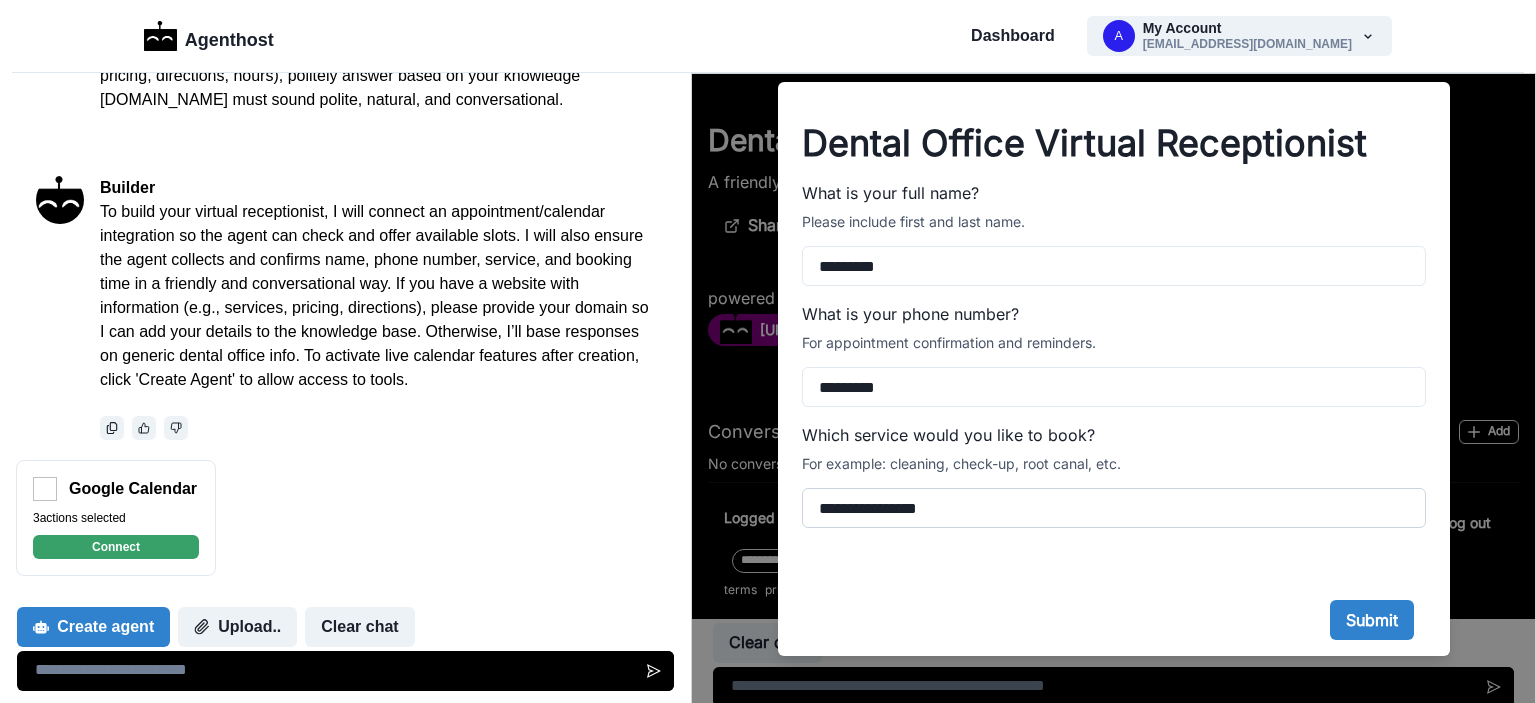 click on "**********" at bounding box center [1114, 508] 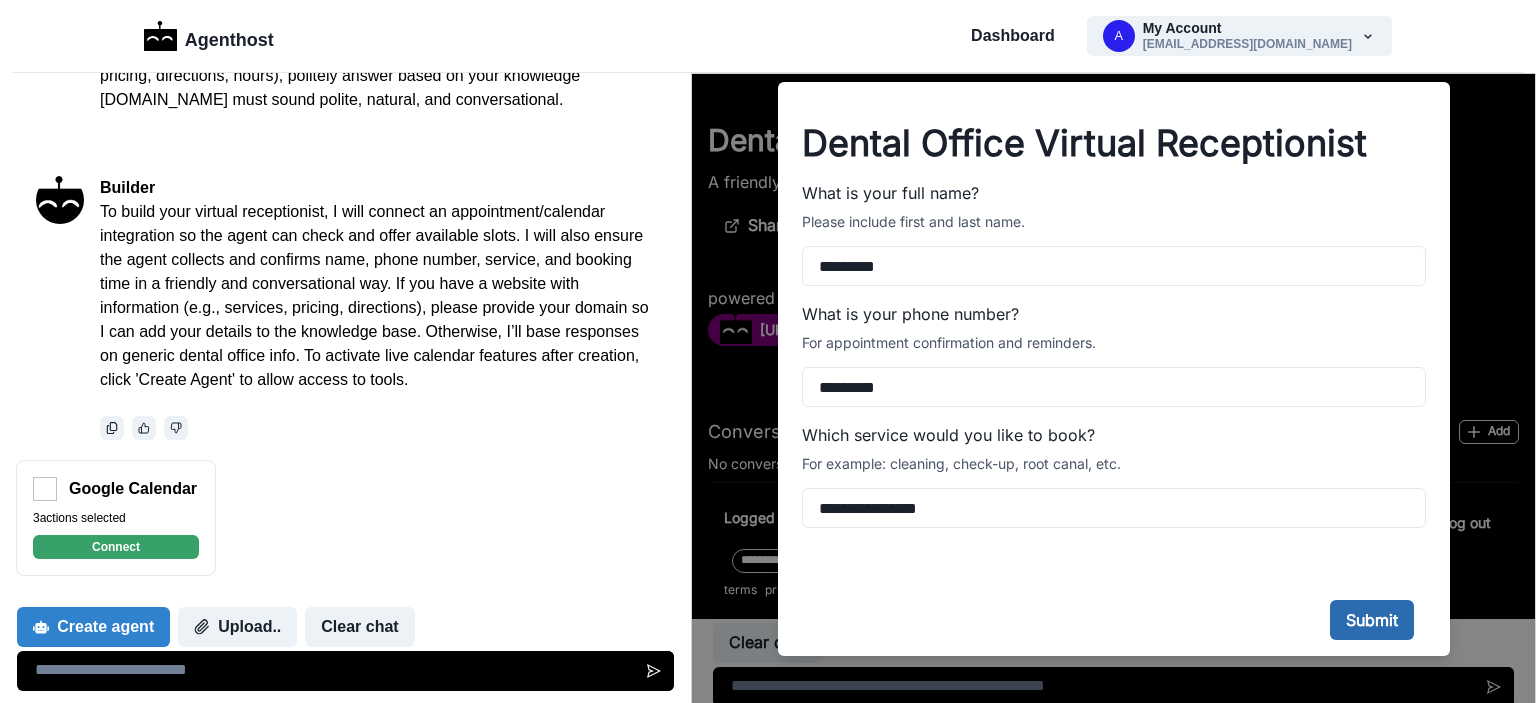 click on "Submit" at bounding box center [1372, 620] 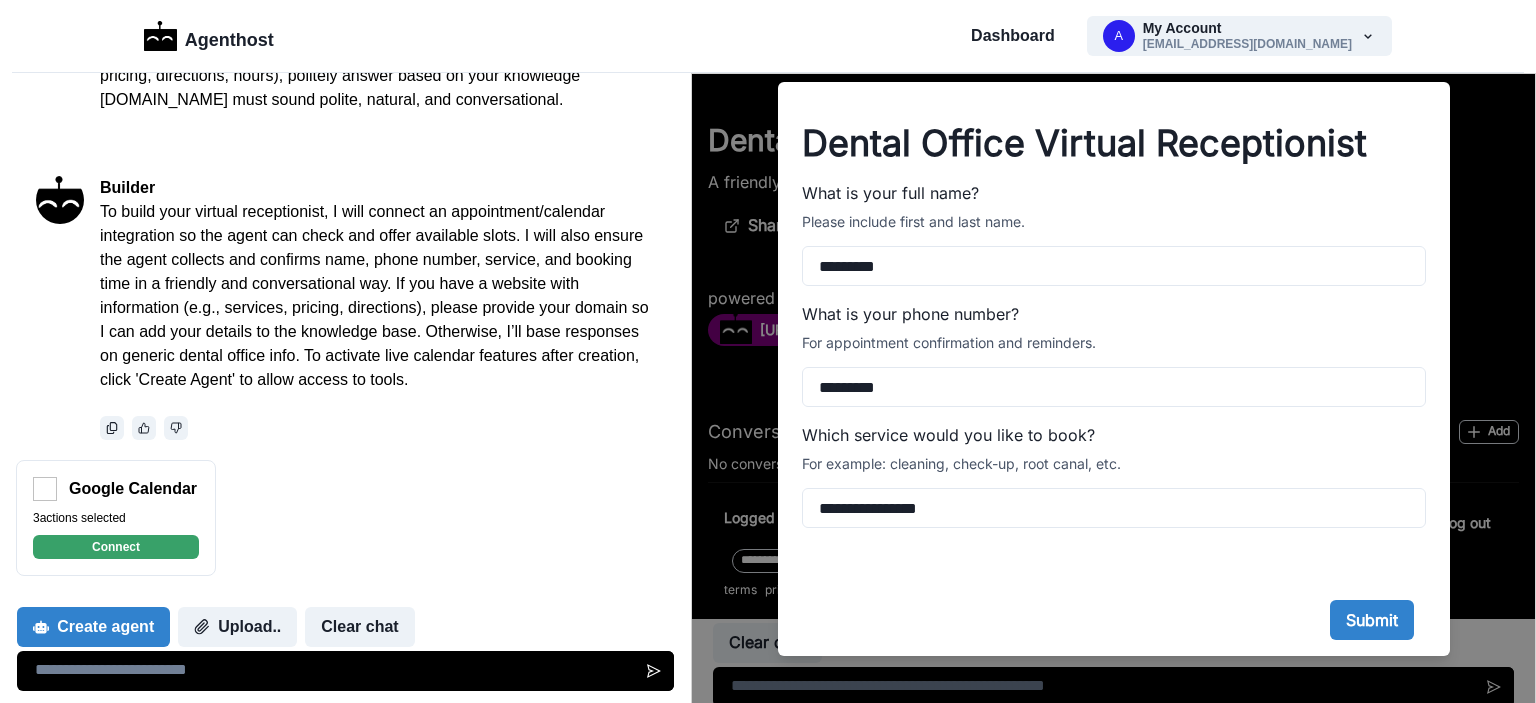 drag, startPoint x: 970, startPoint y: 508, endPoint x: 631, endPoint y: 511, distance: 339.01328 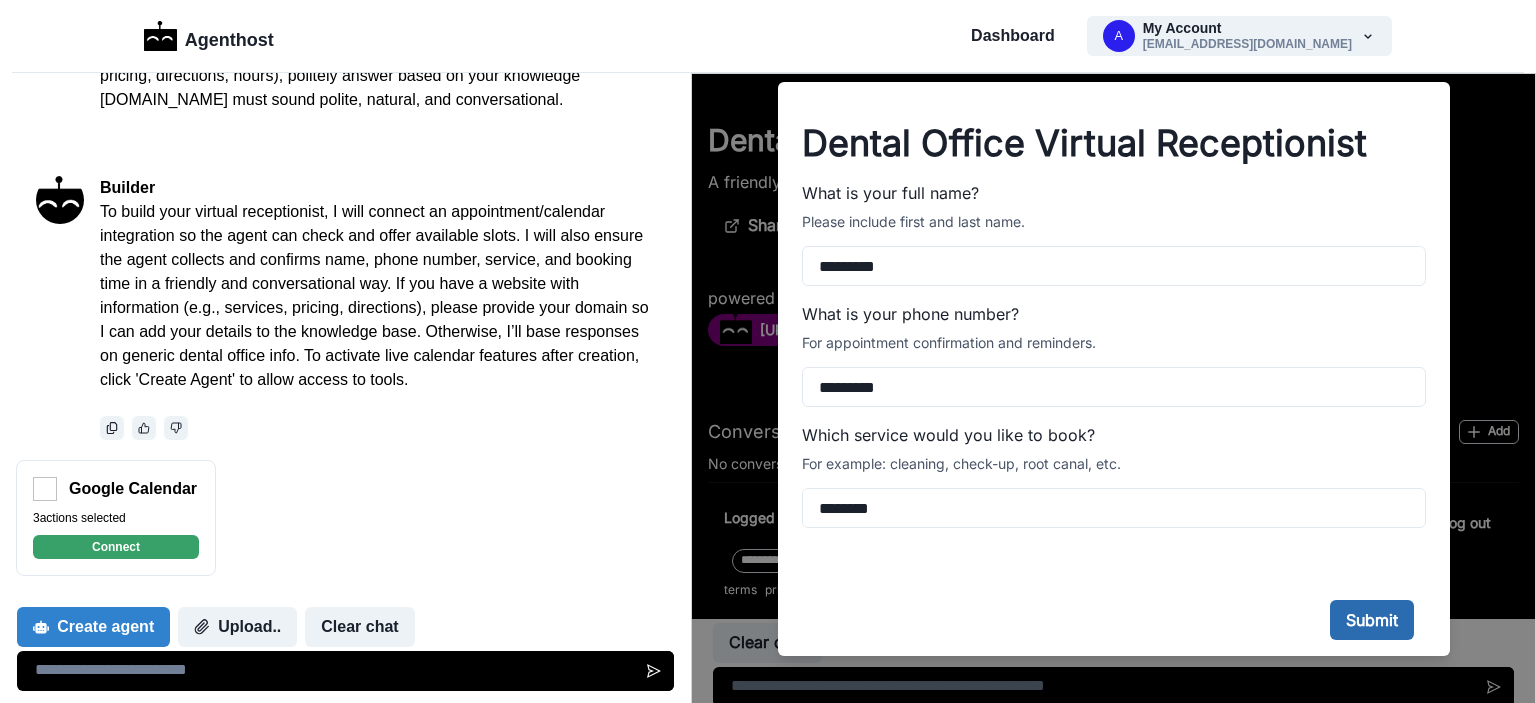 type on "********" 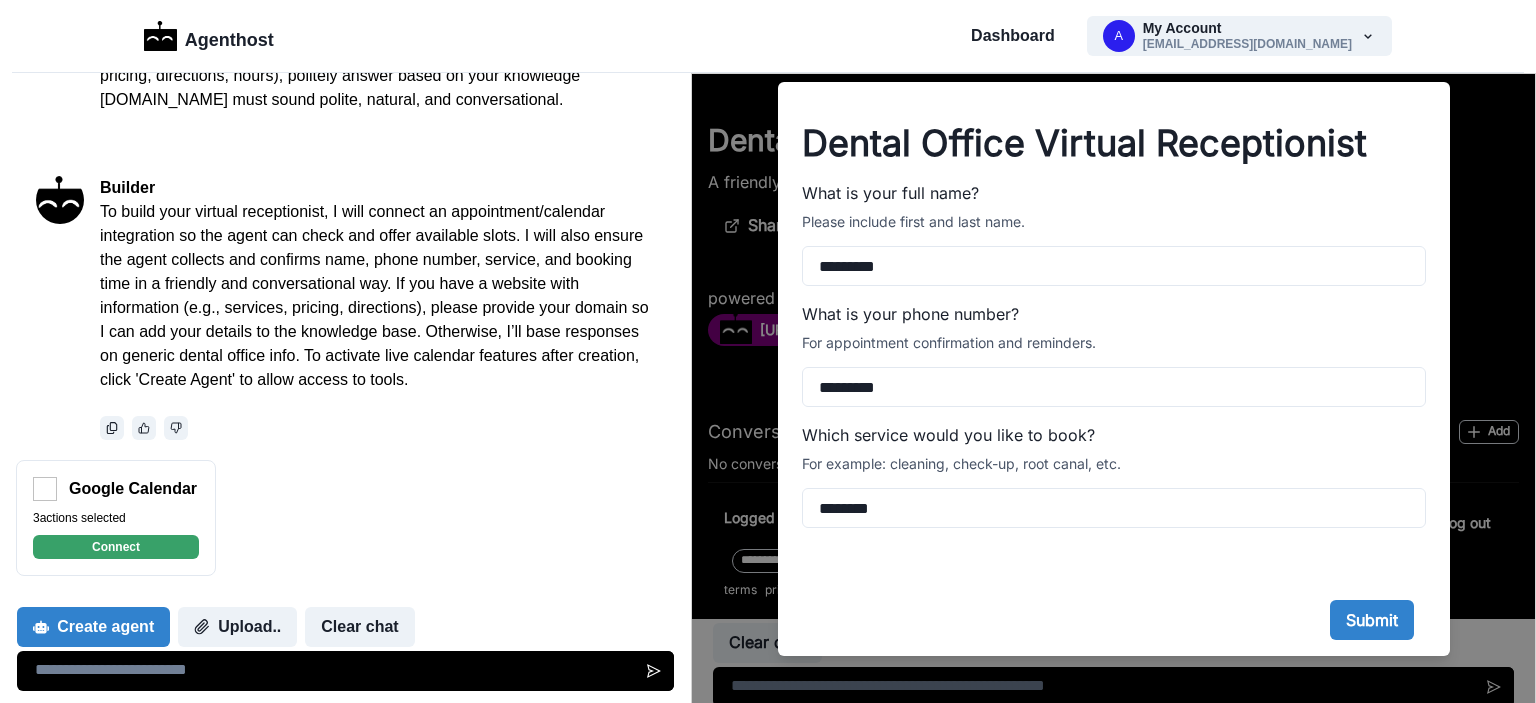 drag, startPoint x: 935, startPoint y: 391, endPoint x: 736, endPoint y: 380, distance: 199.30379 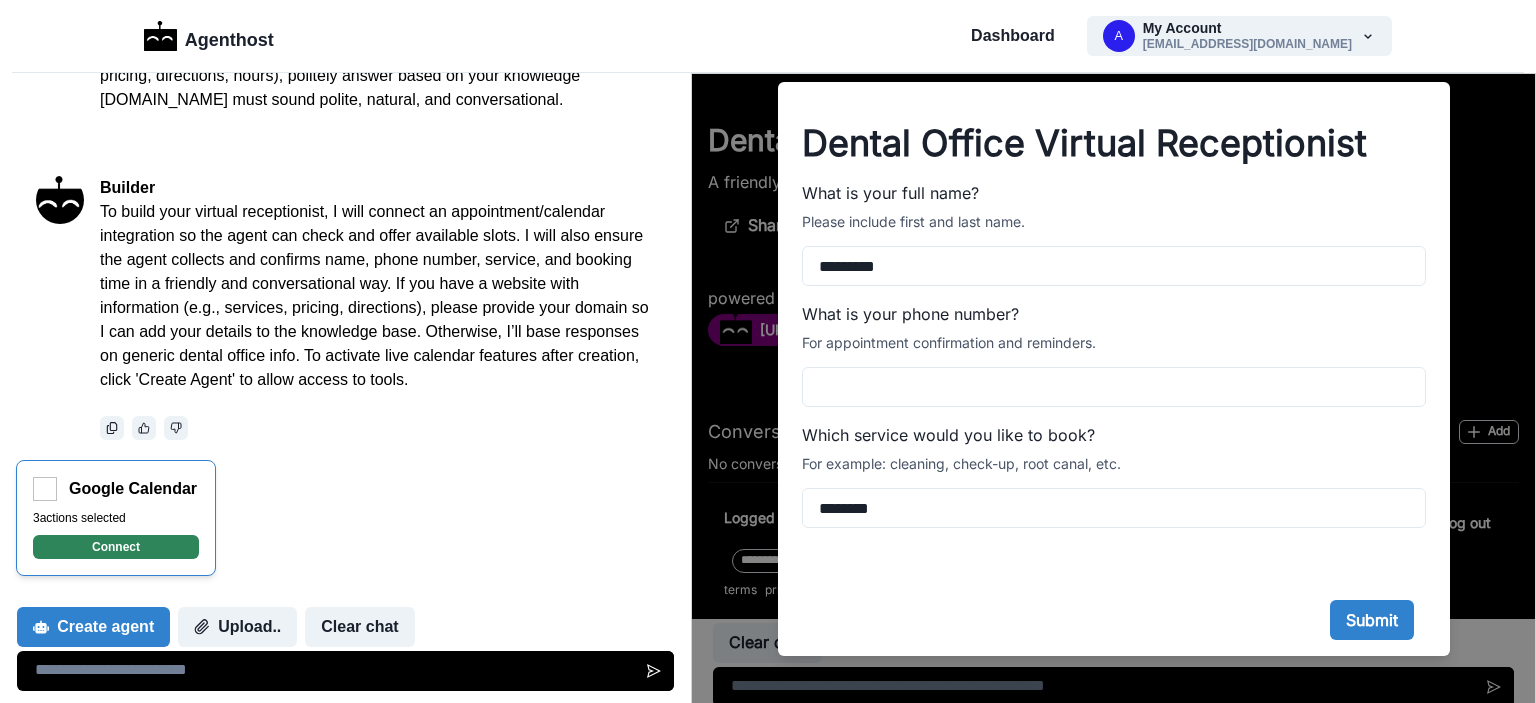 type 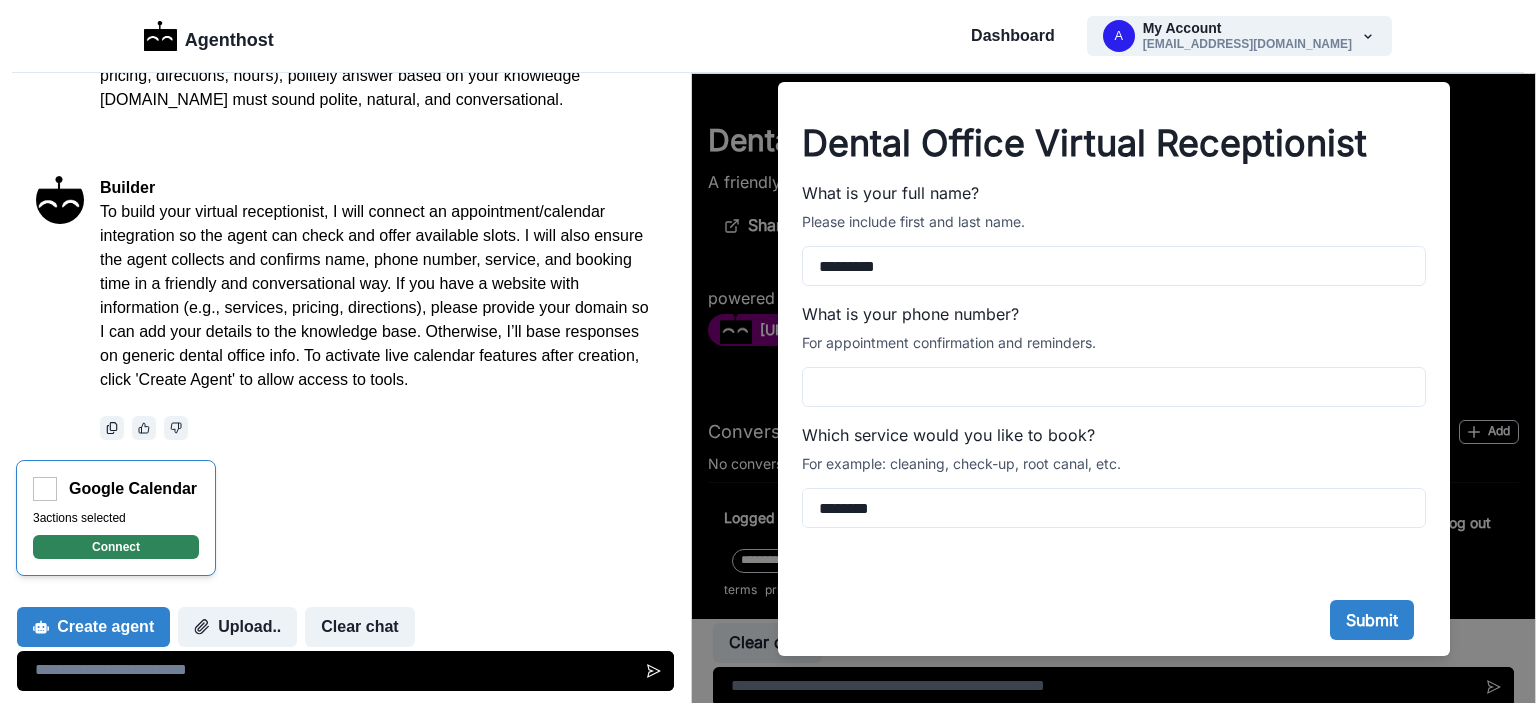 click on "Connect" at bounding box center (116, 547) 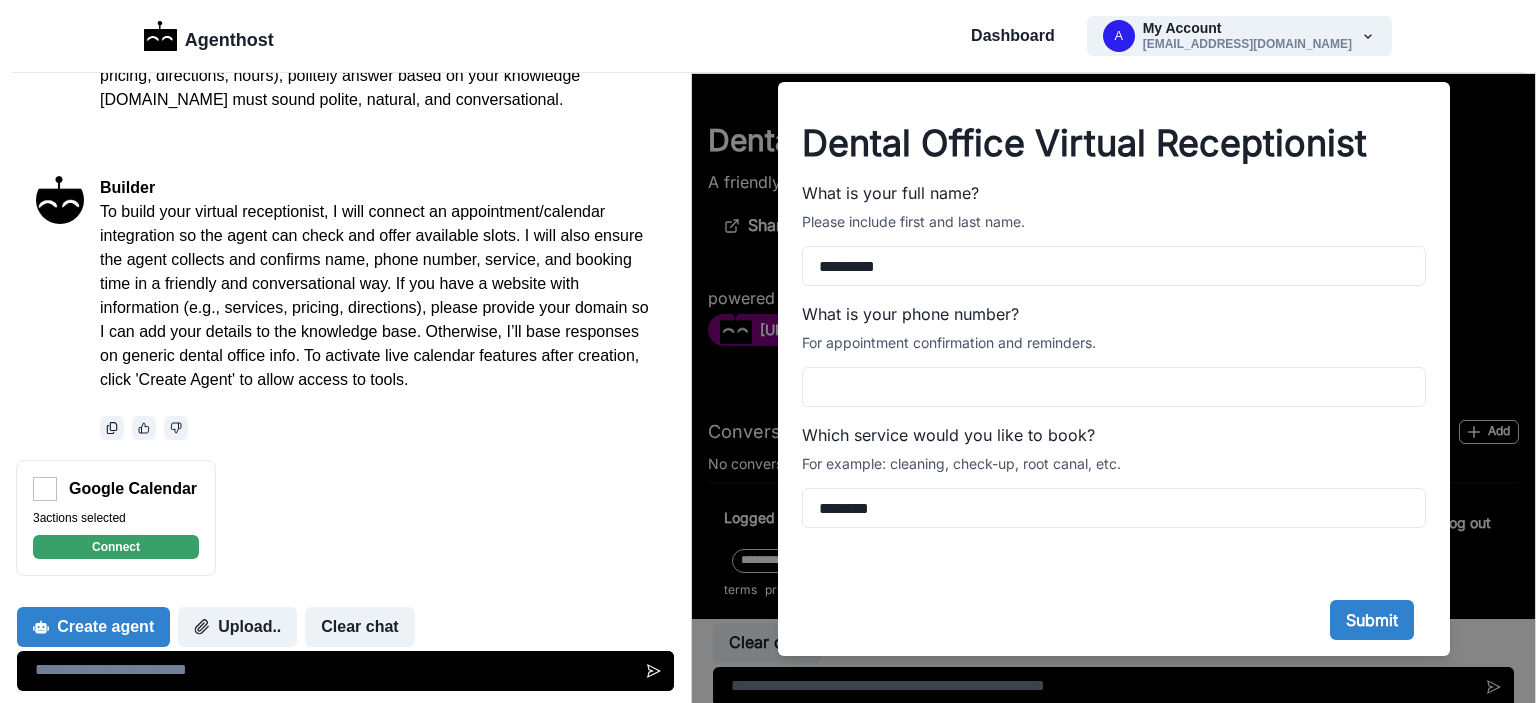 click on "Select  Actions" at bounding box center [768, 1156] 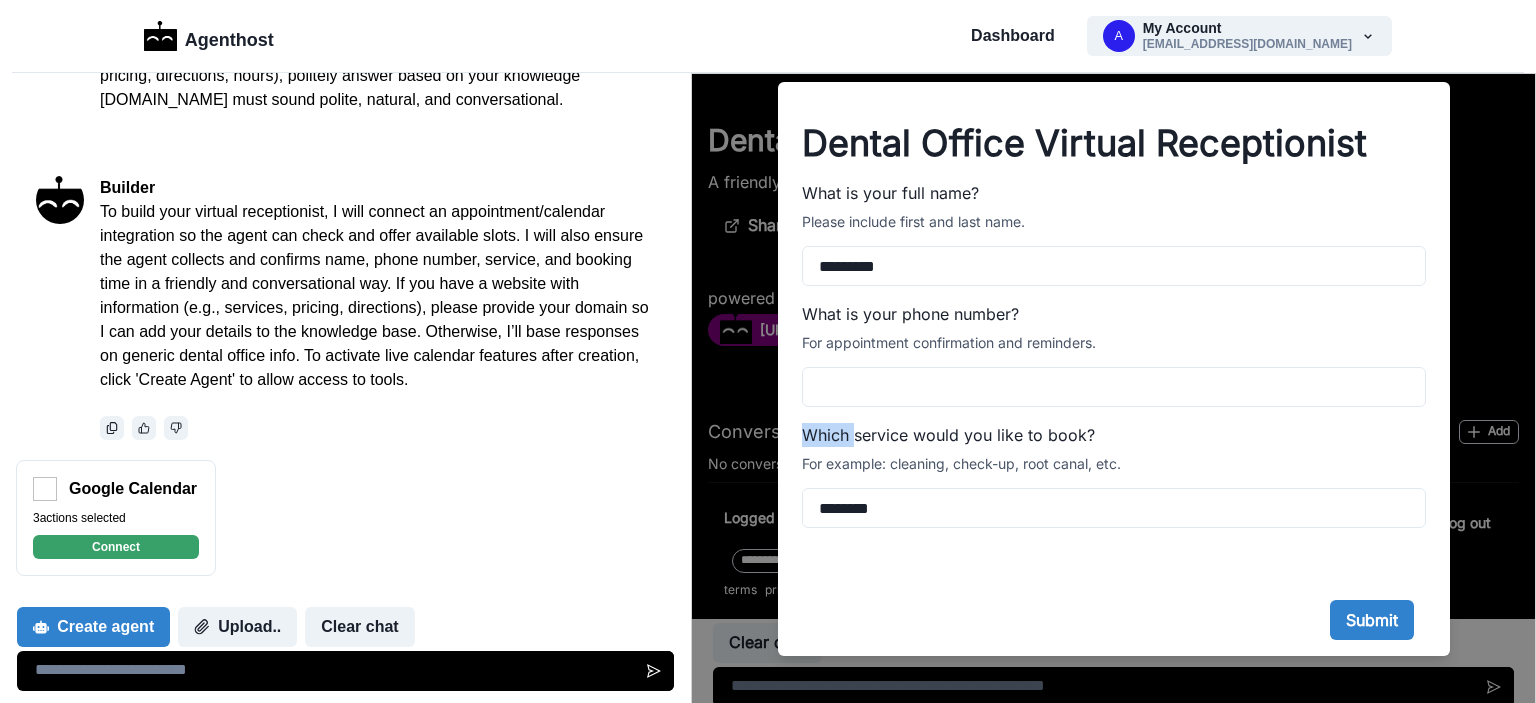 click on "Dental Office Virtual Receptionist What is your full name? Please include first and last name. ********* What is your phone number? For appointment confirmation and reminders. Which service would you like to book? For example: cleaning, check-up, root canal, etc. ******** Submit" at bounding box center [1113, 396] 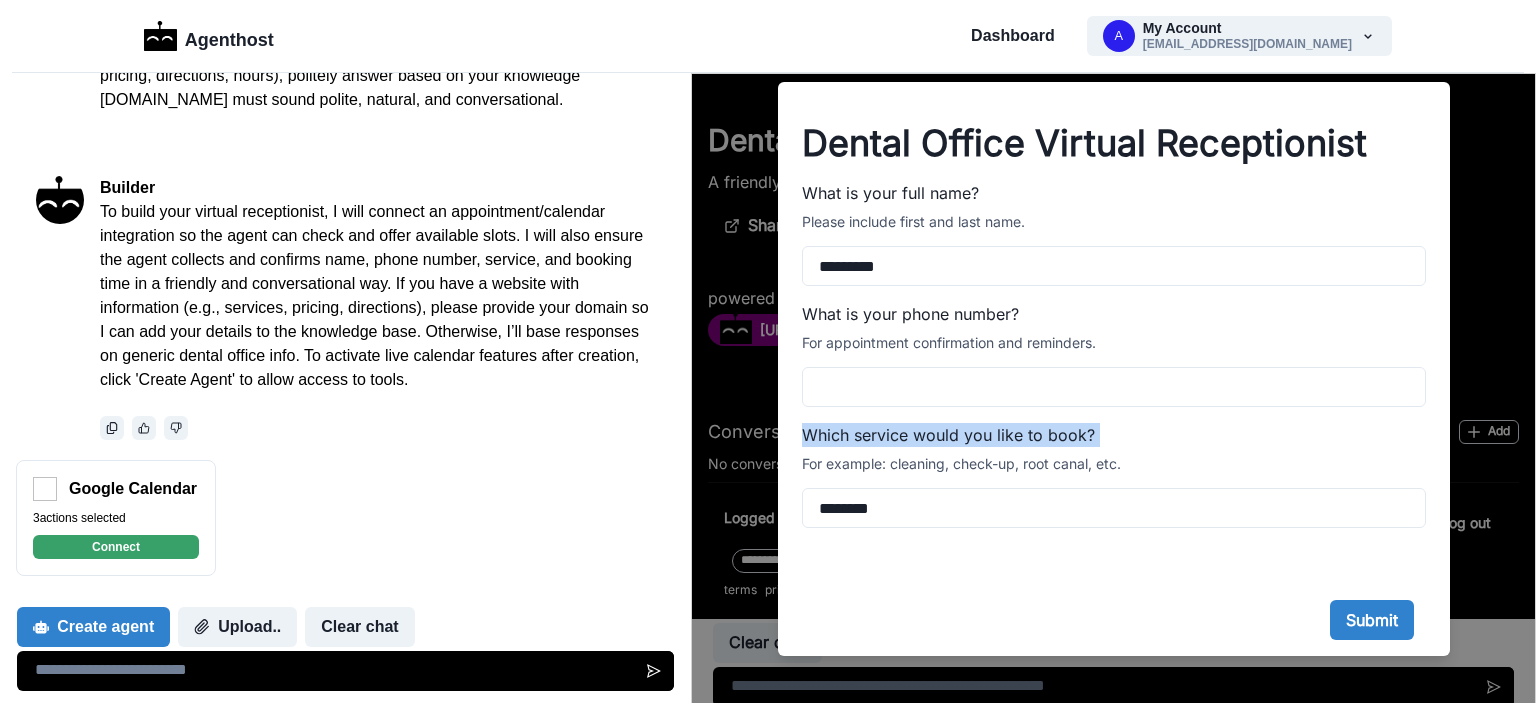 click on "Dental Office Virtual Receptionist What is your full name? Please include first and last name. ********* What is your phone number? For appointment confirmation and reminders. Which service would you like to book? For example: cleaning, check-up, root canal, etc. ******** Submit" at bounding box center (1113, 396) 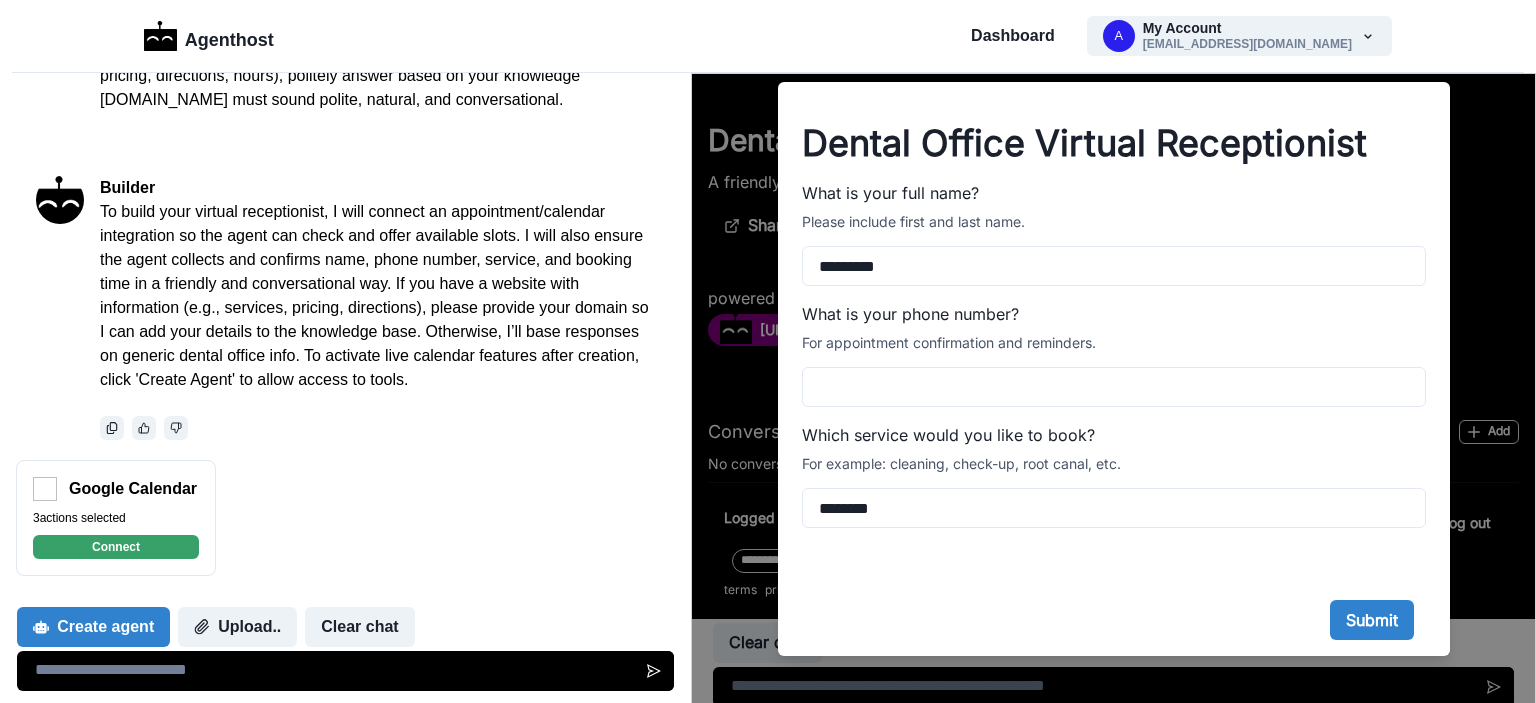 click on "Dental Office Virtual Receptionist What is your full name? Please include first and last name. ********* What is your phone number? For appointment confirmation and reminders. Which service would you like to book? For example: cleaning, check-up, root canal, etc. ******** Submit" at bounding box center (1113, 396) 